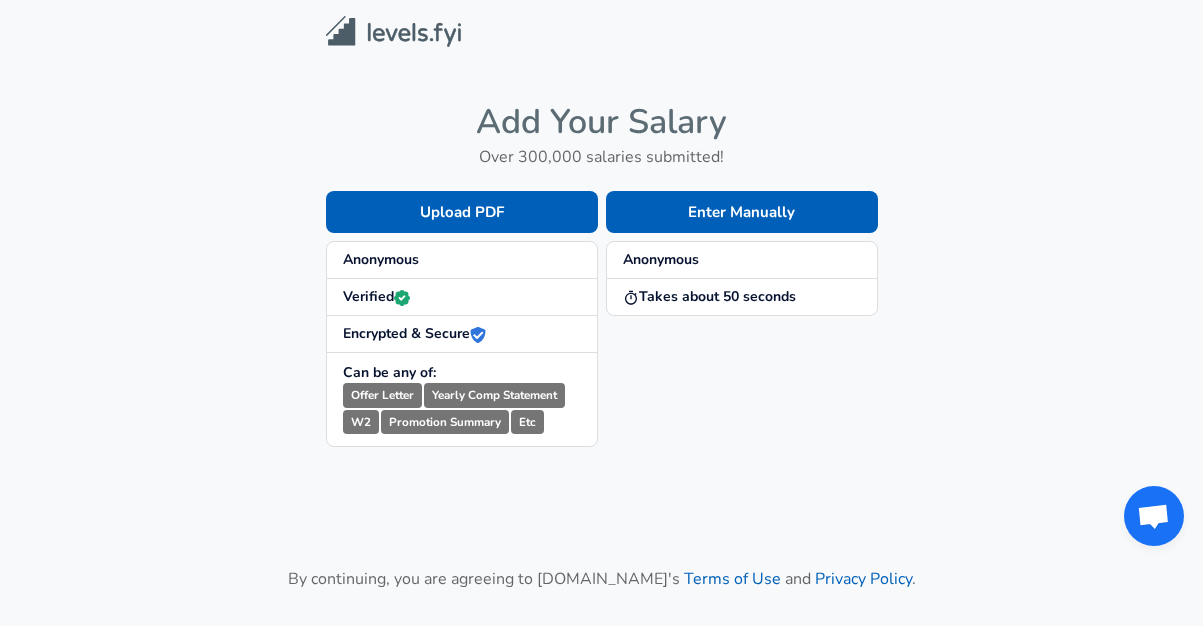 scroll, scrollTop: 0, scrollLeft: 0, axis: both 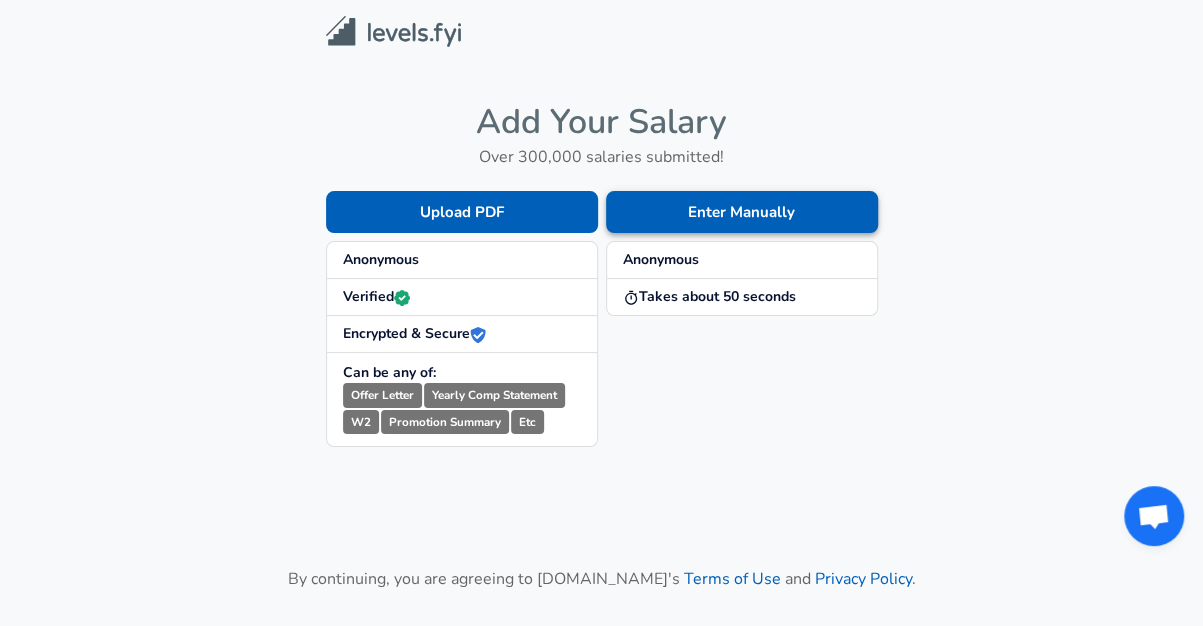 click on "Enter Manually" at bounding box center [742, 212] 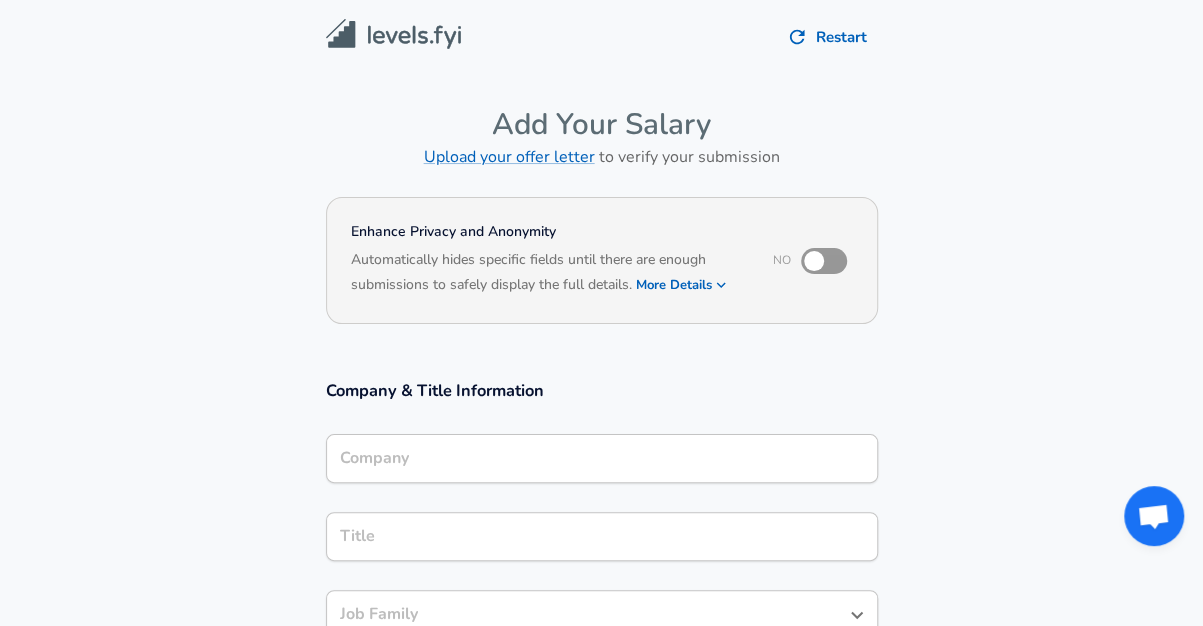 click at bounding box center (814, 261) 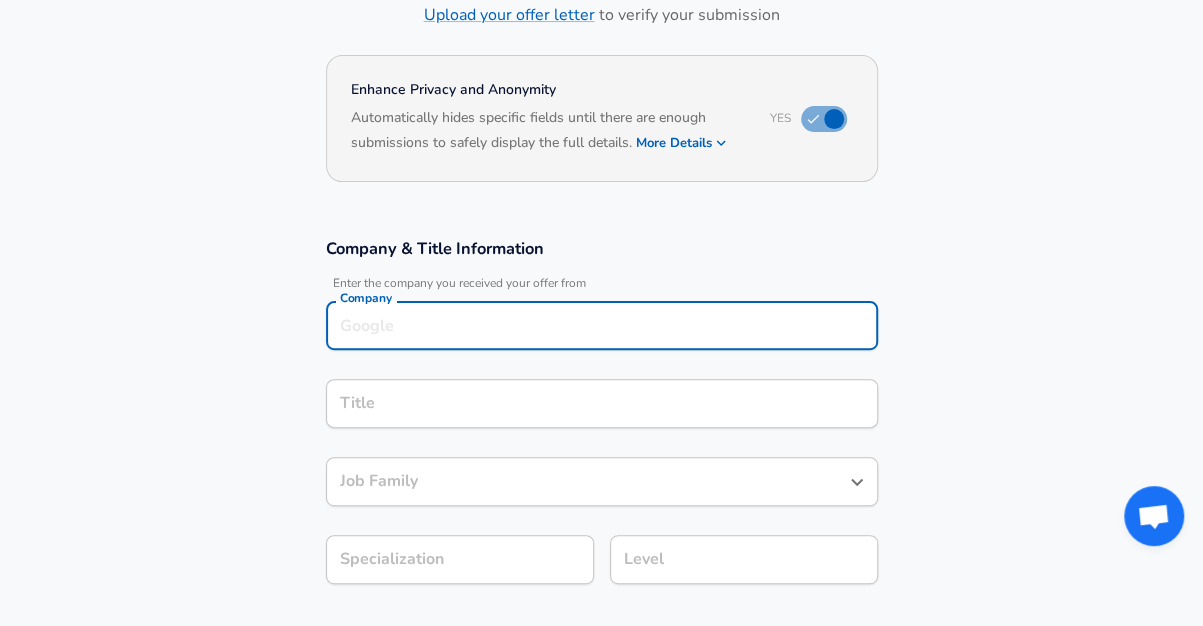 scroll, scrollTop: 162, scrollLeft: 0, axis: vertical 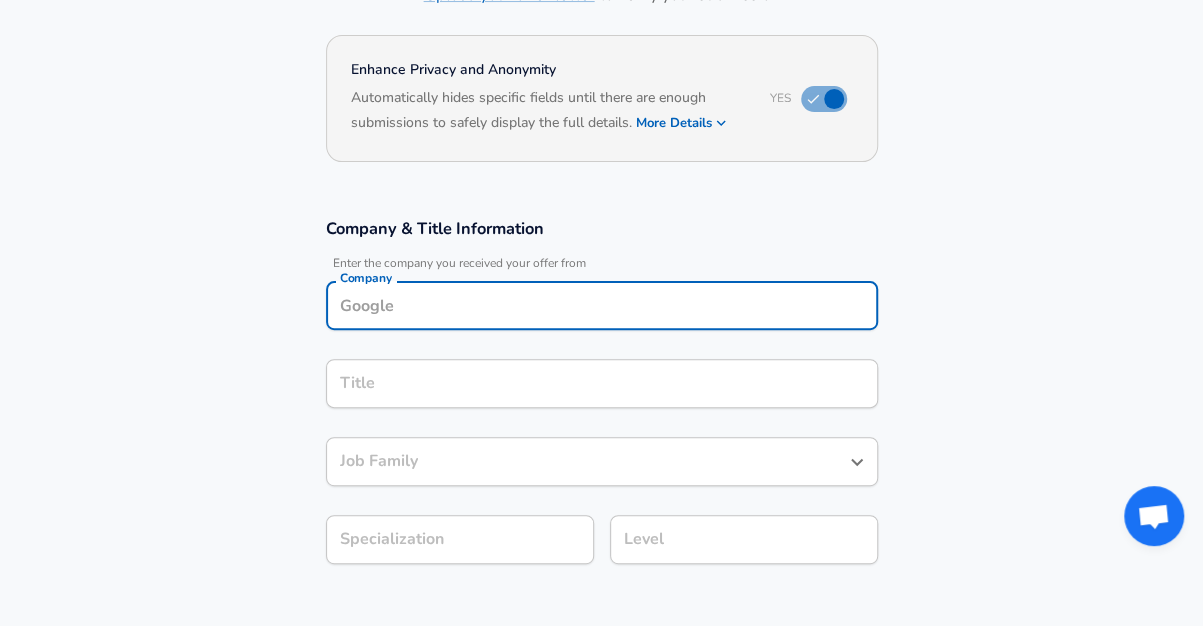 click on "Company" at bounding box center (602, 305) 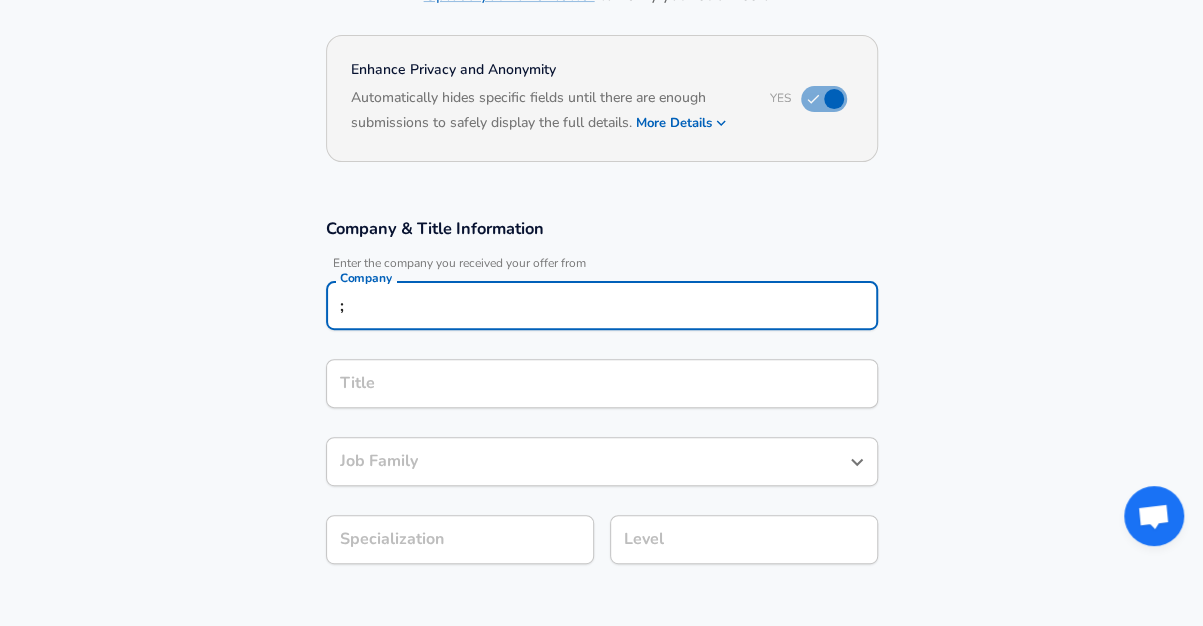 type on ";" 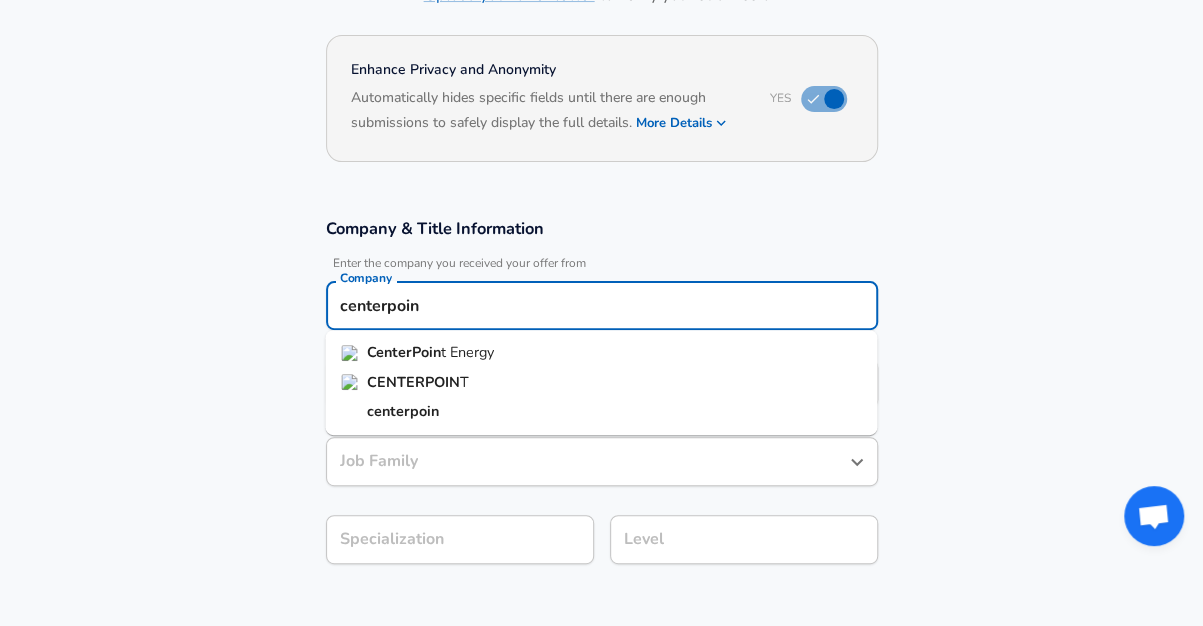 click on "CenterPoin" at bounding box center [404, 352] 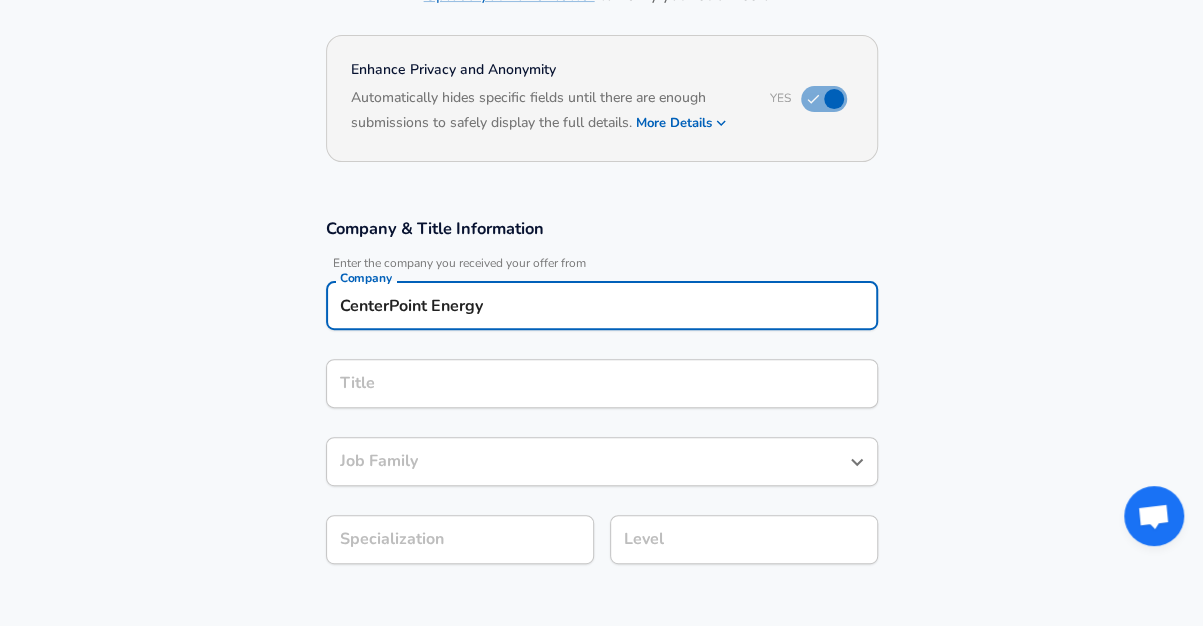 type on "CenterPoint Energy" 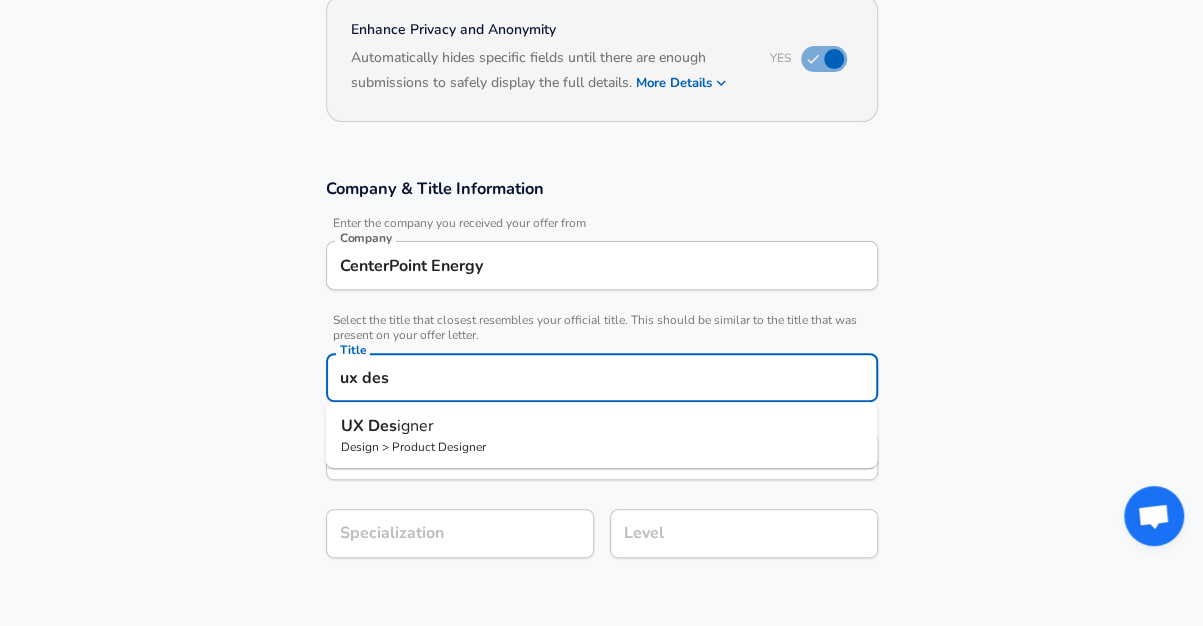 click on "UX     Des igner" at bounding box center (601, 426) 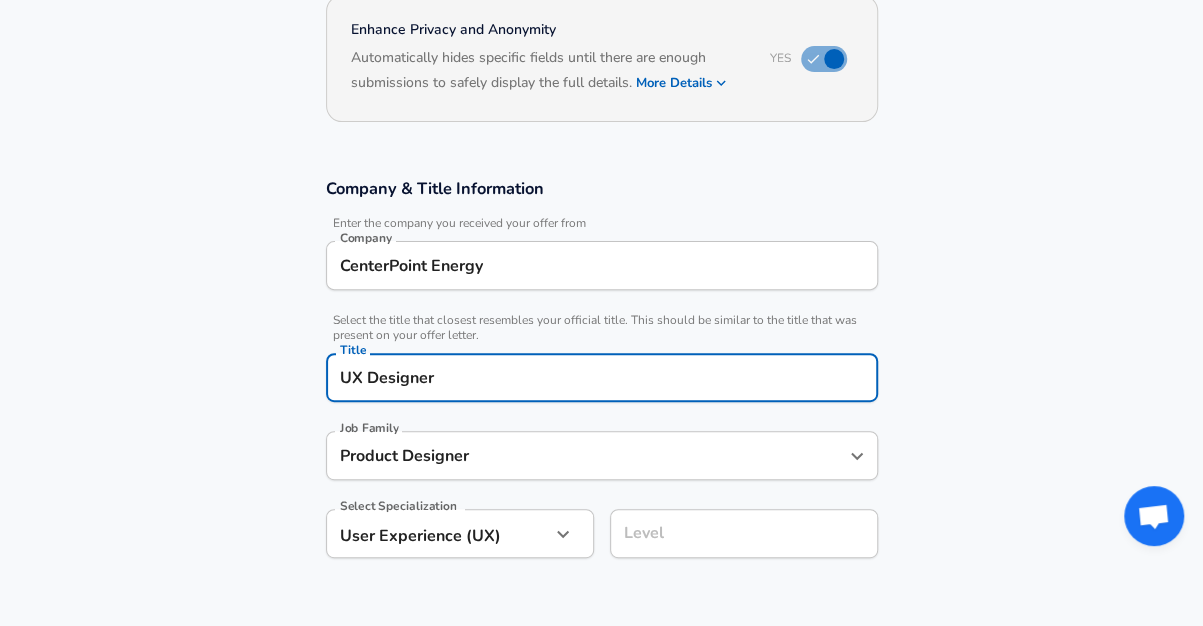 type on "UX Designer" 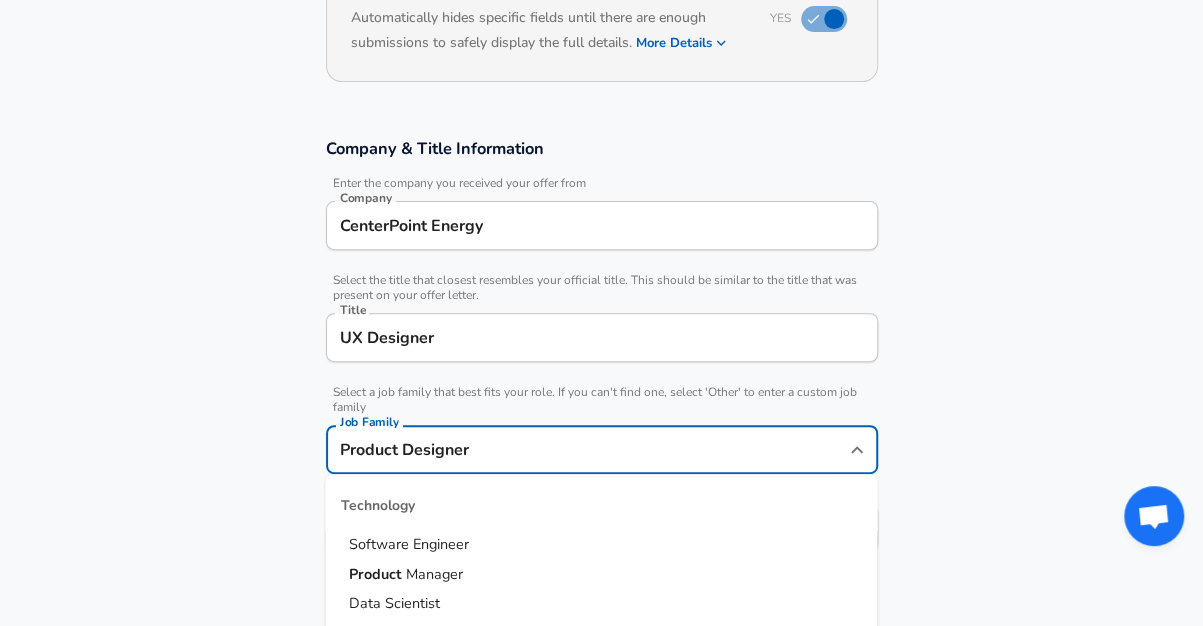 scroll, scrollTop: 1167, scrollLeft: 0, axis: vertical 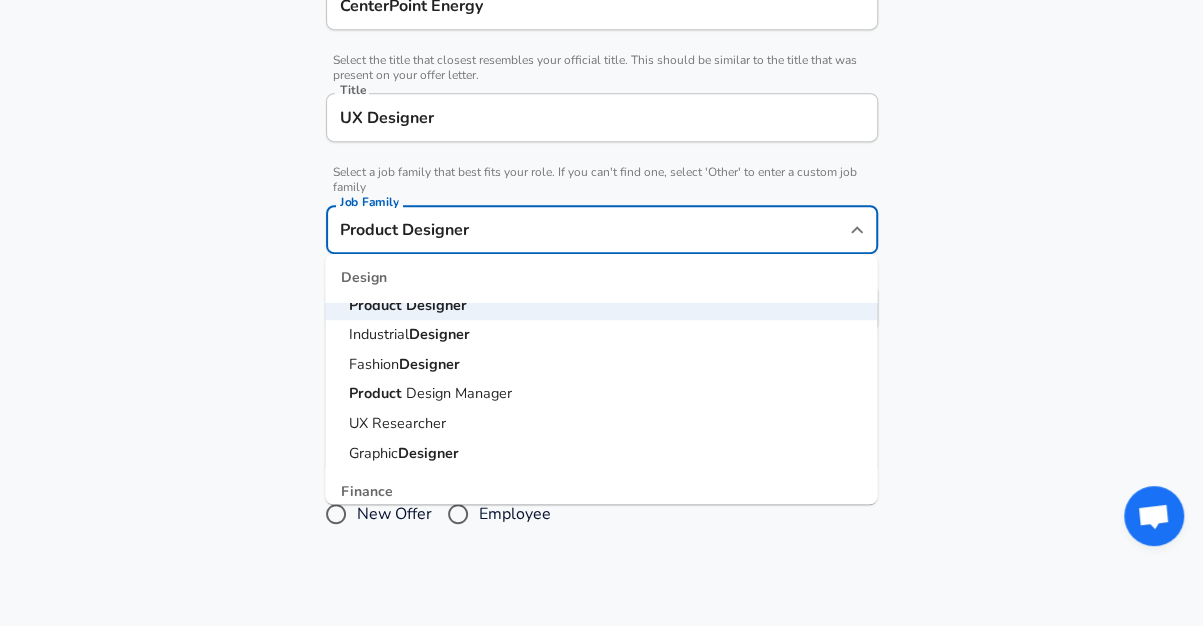 click on "Company & Title Information   Enter the company you received your offer from Company CenterPoint Energy Company   Select the title that closest resembles your official title. This should be similar to the title that was present on your offer letter. Title UX Designer Title   Select a job family that best fits your role. If you can't find one, select 'Other' to enter a custom job family Job Family Product Designer Job Family Technology Software Engineer Product    Manager Data Scientist Software Engineering Manager Technical Program Manager Solution Architect Program Manager Project Manager Data Science Manager Technical Writer Engineering Biomedical Engineer Civil Engineer Hardware Engineer Mechanical Engineer Geological Engineer Electrical Engineer Controls Engineer Chemical Engineer Aerospace Engineer Materials Engineer Optical Engineer MEP Engineer Prompt Engineer Business Management Consultant Business Development Sales Sales Legal Legal Sales Sales Engineer Legal Regulatory Affairs Sales Customer Success" at bounding box center (601, 135) 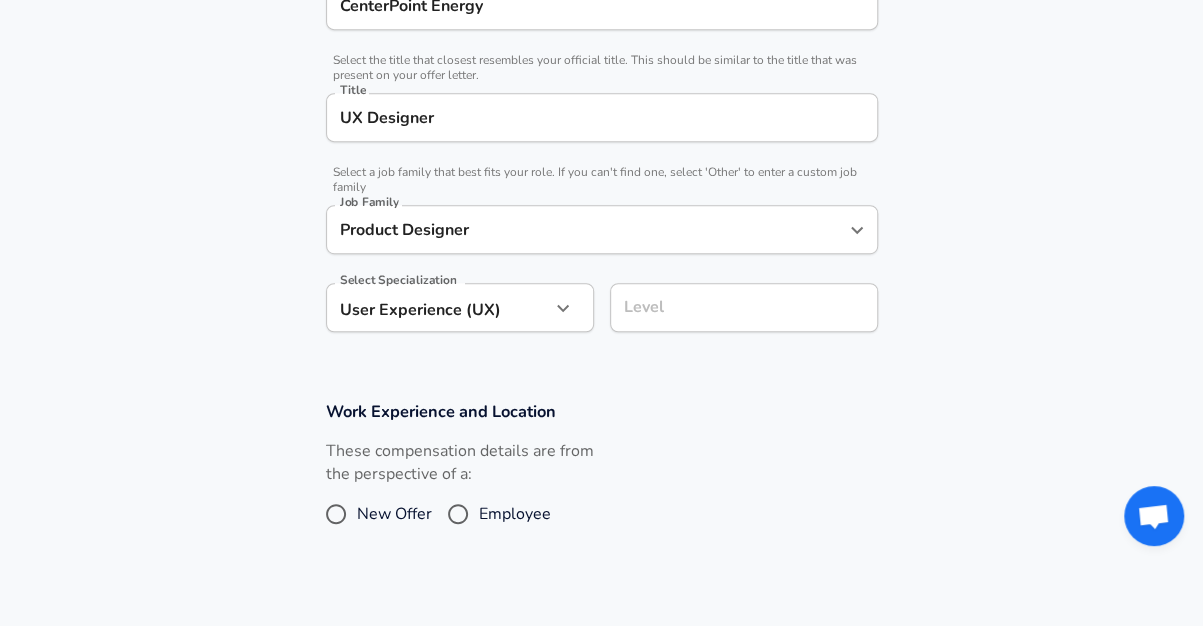 click on "Company & Title Information   Enter the company you received your offer from Company CenterPoint Energy Company   Select the title that closest resembles your official title. This should be similar to the title that was present on your offer letter. Title UX Designer Title   Select a job family that best fits your role. If you can't find one, select 'Other' to enter a custom job family Job Family Product Designer Job Family Select Specialization User Experience (UX) User Experience (UX) Select Specialization Level Level" at bounding box center [601, 135] 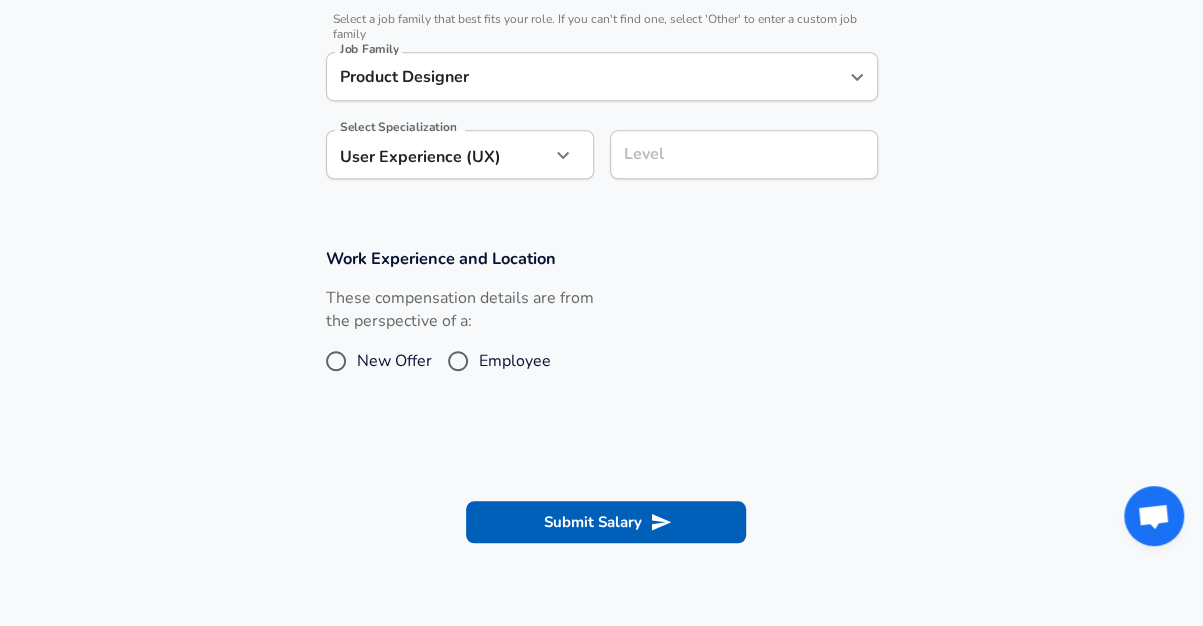 scroll, scrollTop: 616, scrollLeft: 0, axis: vertical 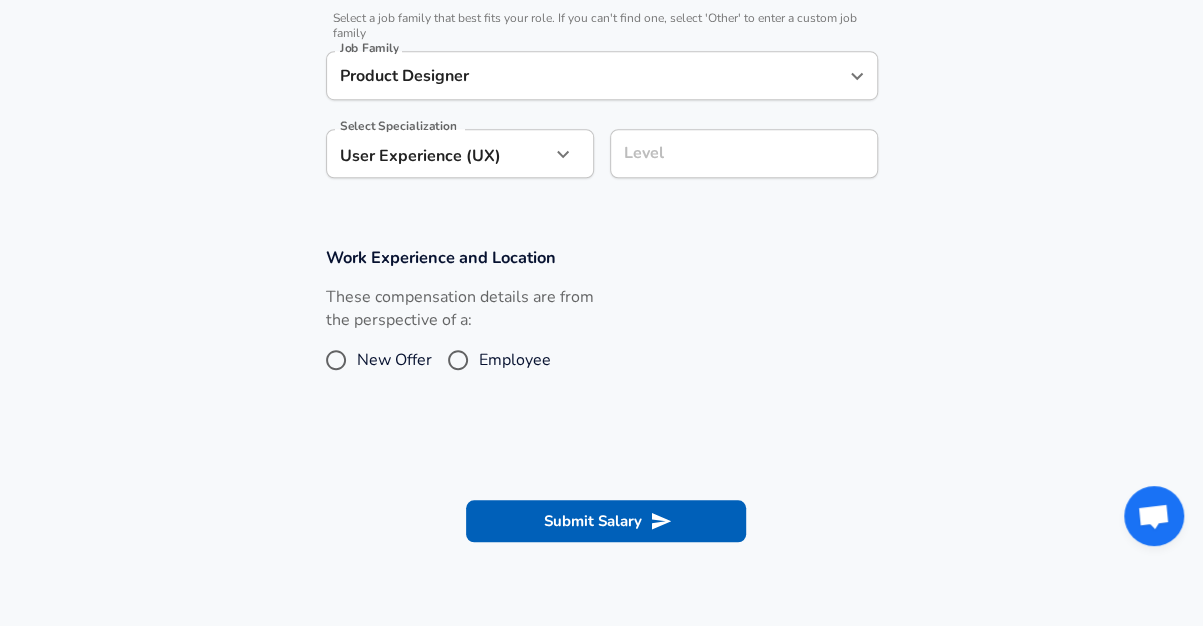 click on "Employee" at bounding box center [458, 360] 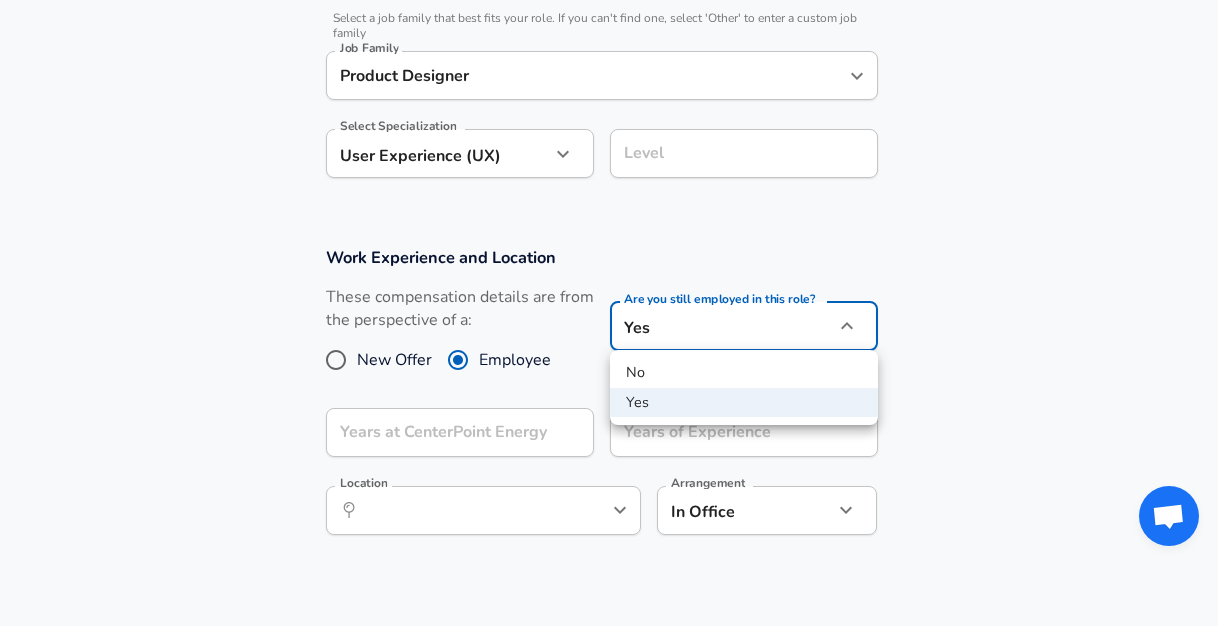 click on "Restart Add Your Salary Upload your offer letter   to verify your submission Enhance Privacy and Anonymity Yes Automatically hides specific fields until there are enough submissions to safely display the full details.   More Details Based on your submission and the data points that we have already collected, we will automatically hide and anonymize specific fields if there aren't enough data points to remain sufficiently anonymous. Company & Title Information   Enter the company you received your offer from Company CenterPoint Energy Company   Select the title that closest resembles your official title. This should be similar to the title that was present on your offer letter. Title UX Designer Title   Select a job family that best fits your role. If you can't find one, select 'Other' to enter a custom job family Job Family Product Designer Job Family Select Specialization User Experience (UX) User Experience (UX) Select Specialization Level Level Work Experience and Location New Offer Employee Yes yes ​" at bounding box center (609, -303) 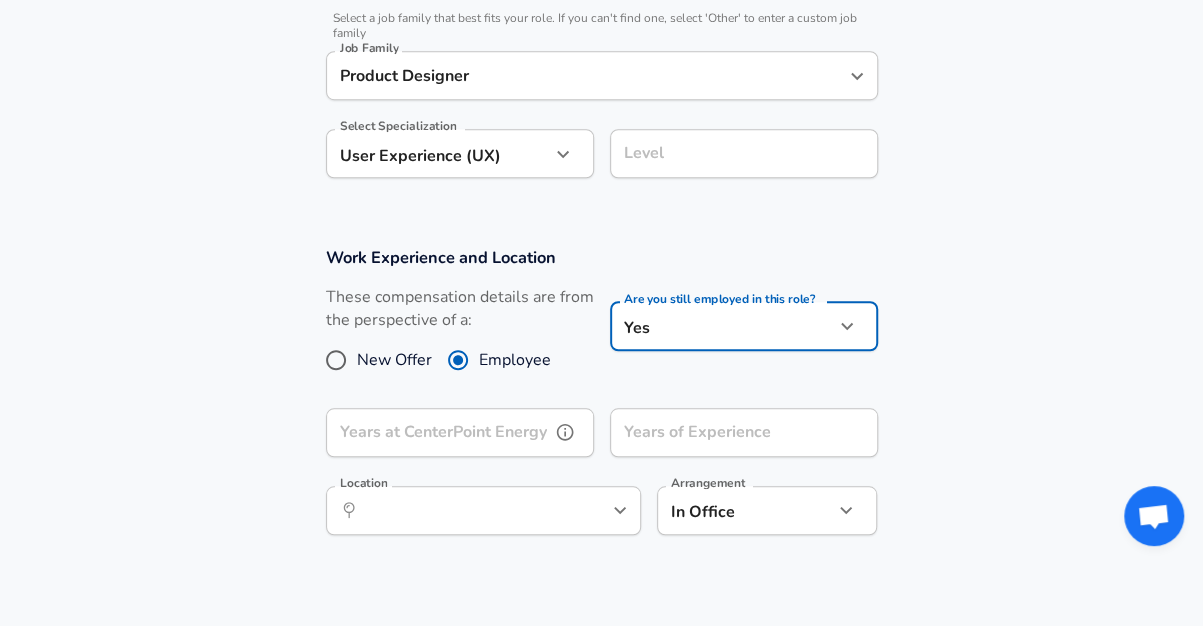 click on "Years at CenterPoint Energy" at bounding box center [438, 432] 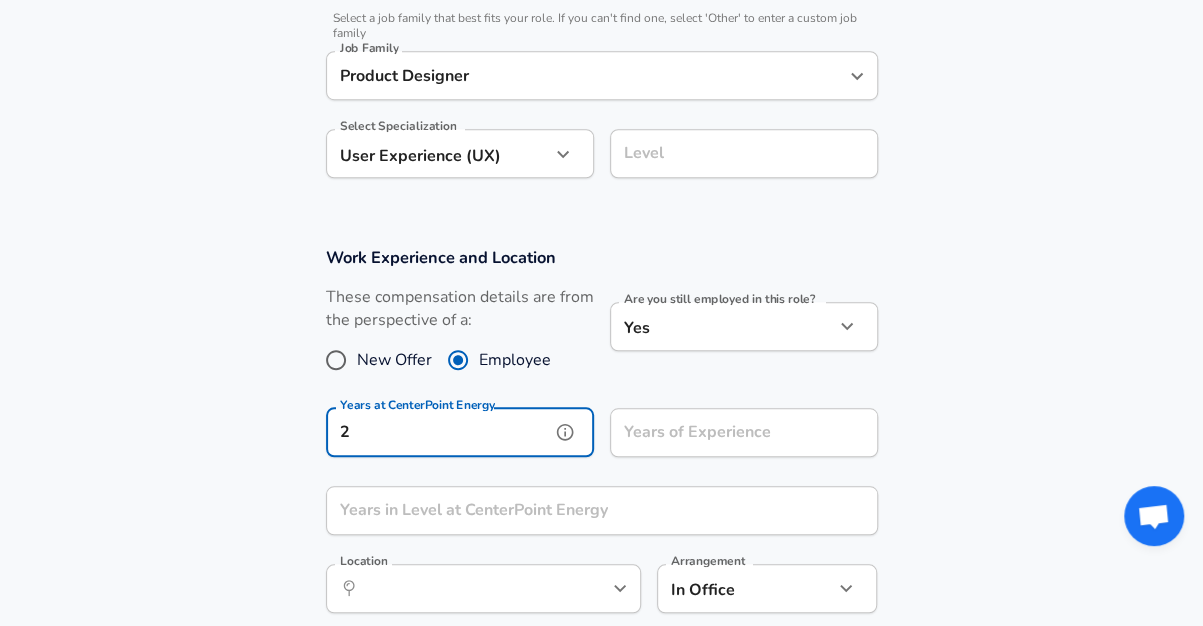 type on "2" 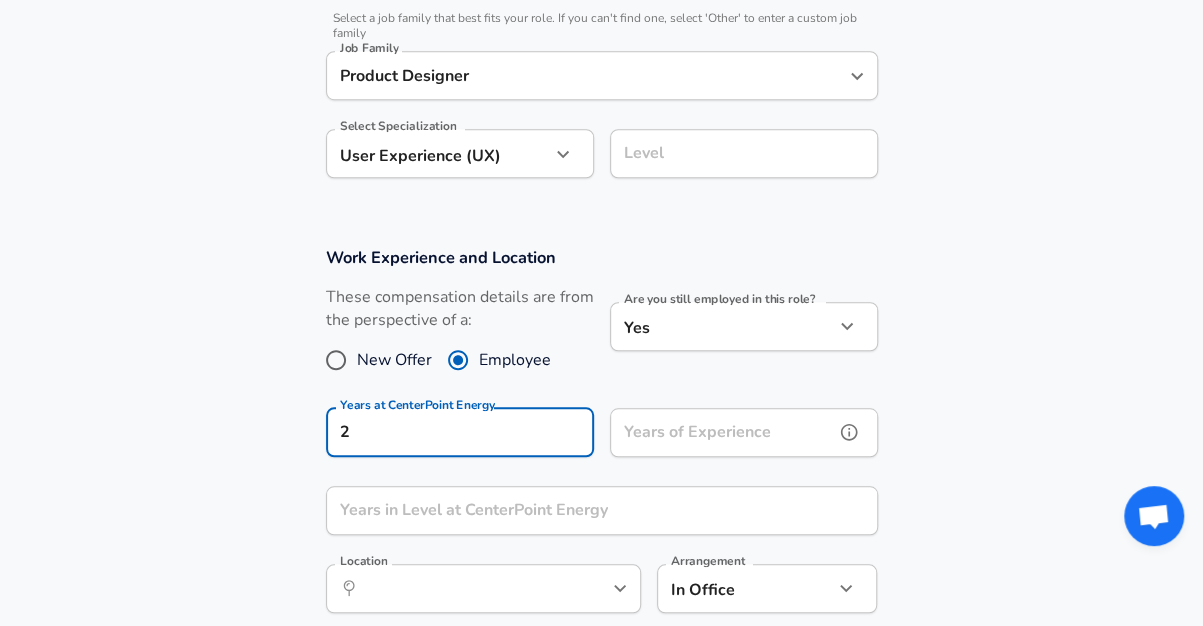 click on "Years of Experience Years of Experience" at bounding box center [744, 435] 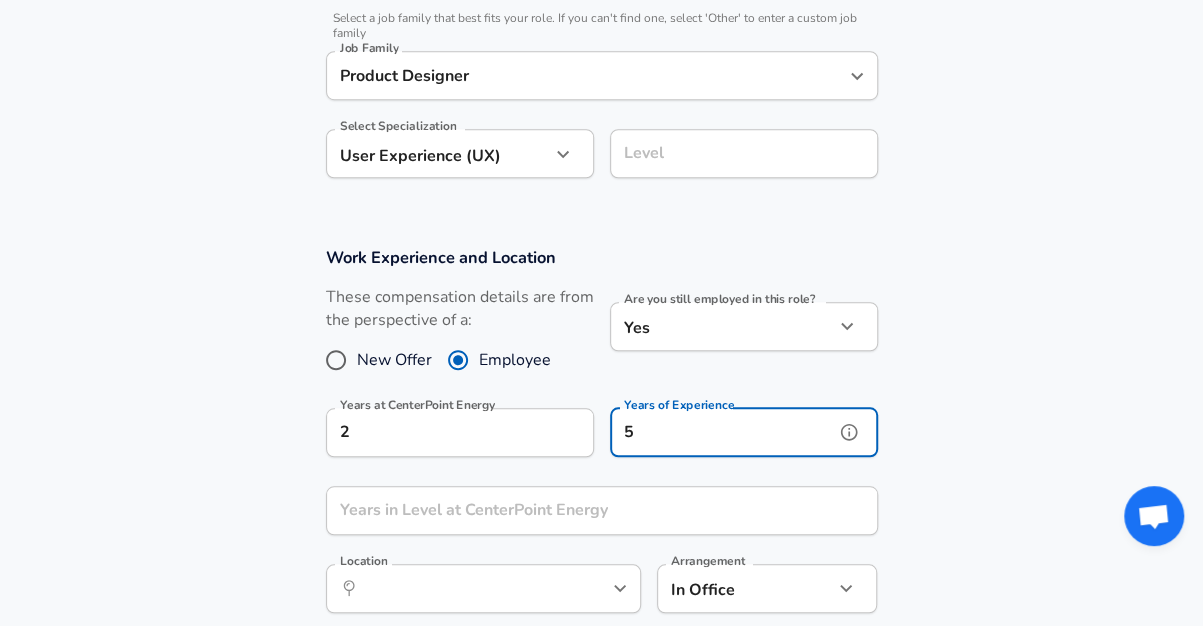 type on "5" 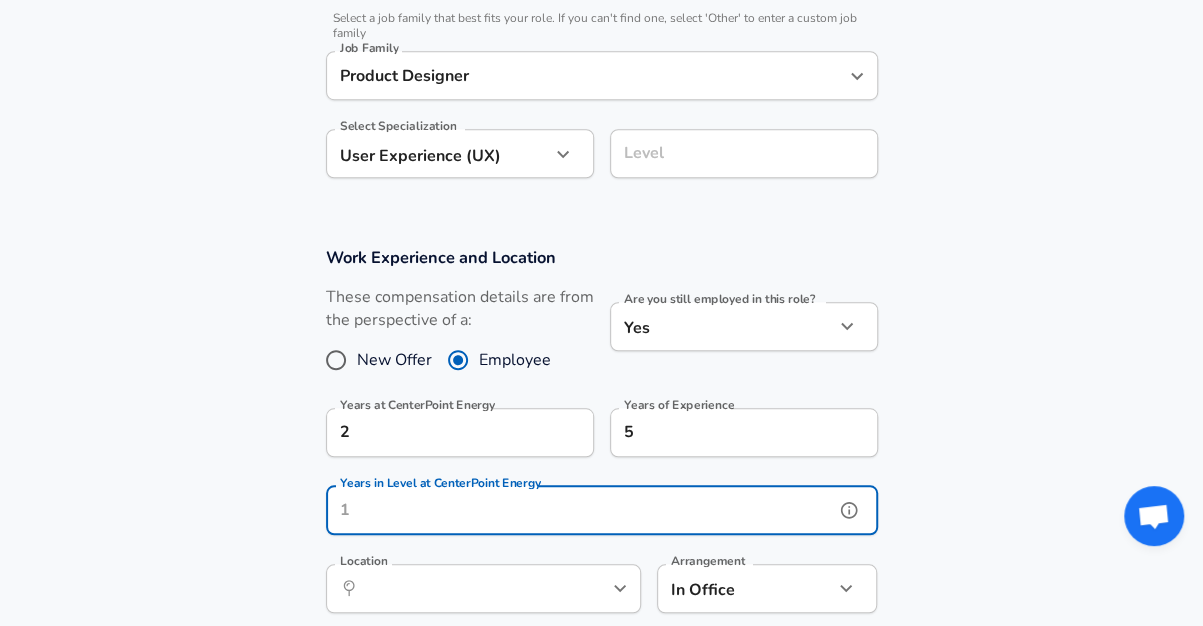 click on "Years in Level at CenterPoint Energy Years in Level at CenterPoint Energy" at bounding box center [602, 513] 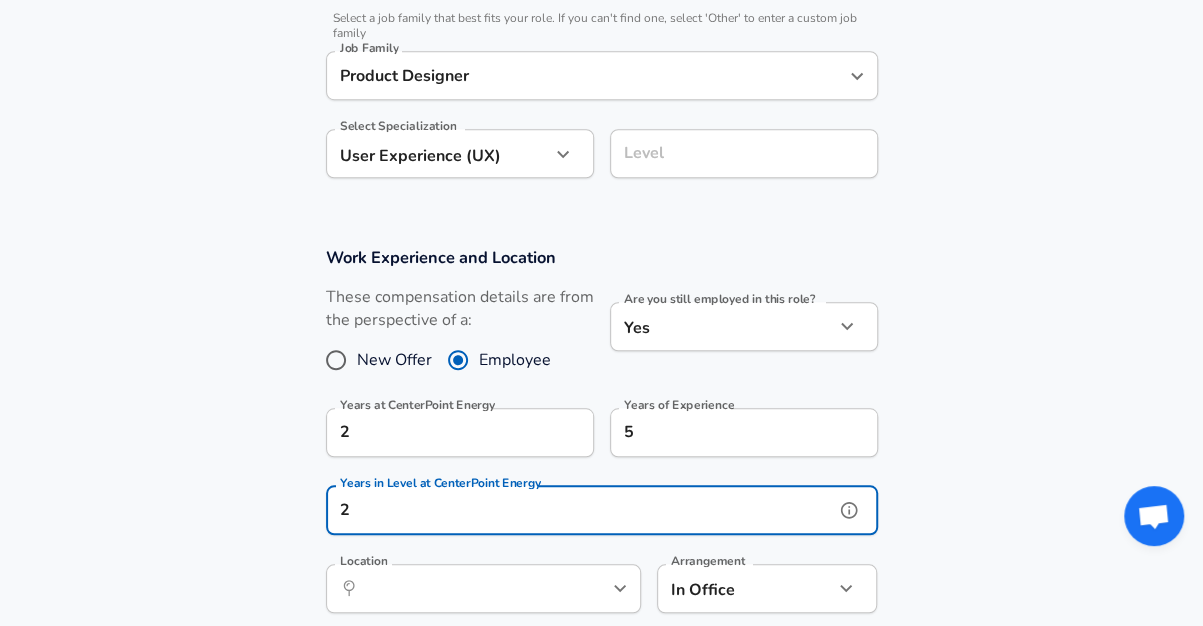 scroll, scrollTop: 0, scrollLeft: 0, axis: both 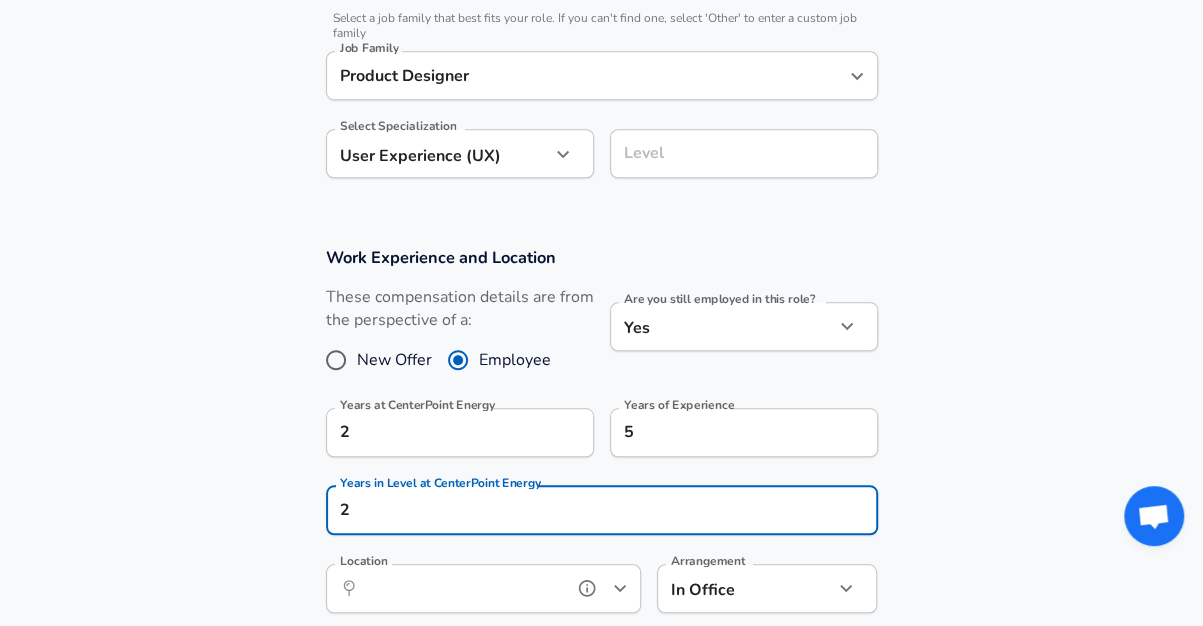 click on "Location" at bounding box center (461, 588) 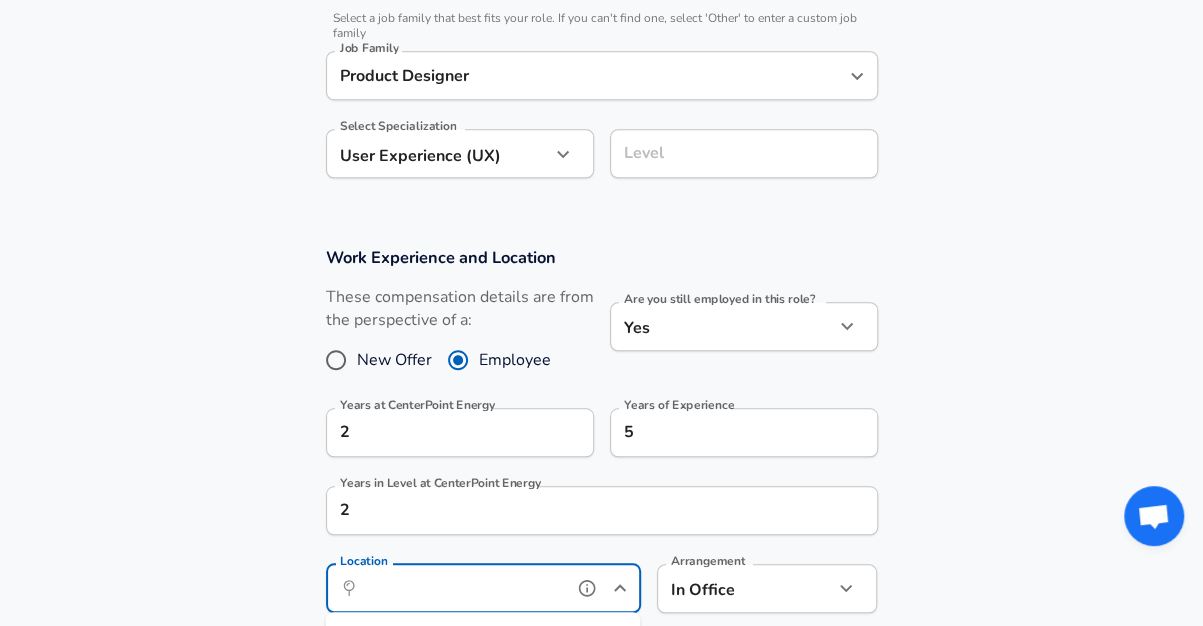 scroll, scrollTop: 0, scrollLeft: 0, axis: both 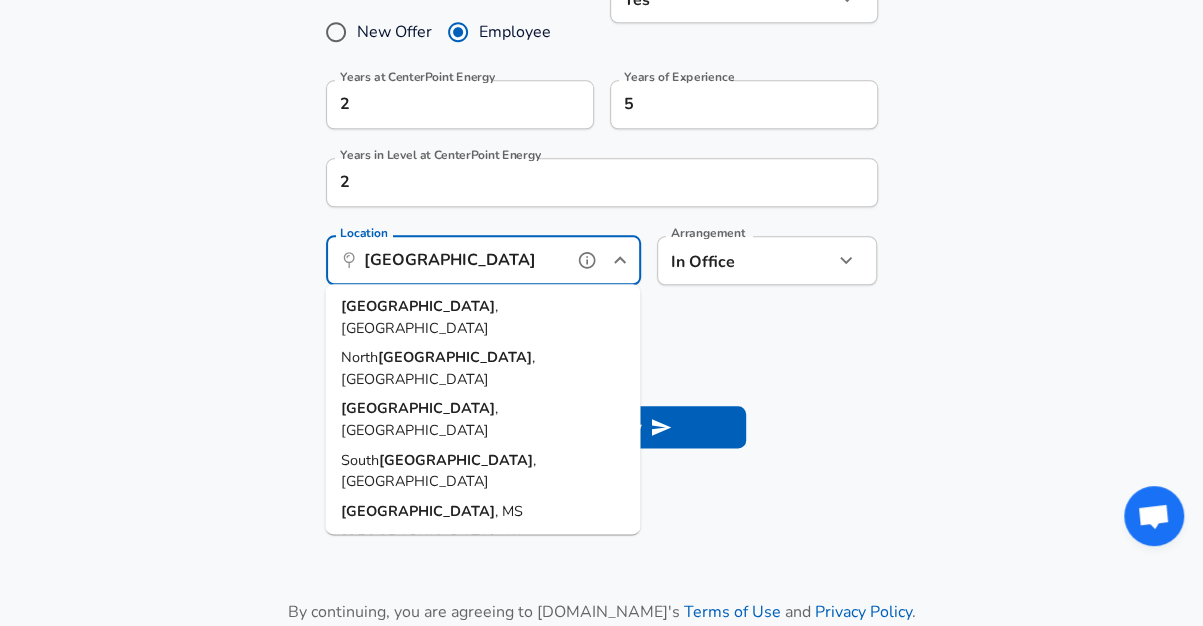 click on ", [GEOGRAPHIC_DATA]" at bounding box center [419, 317] 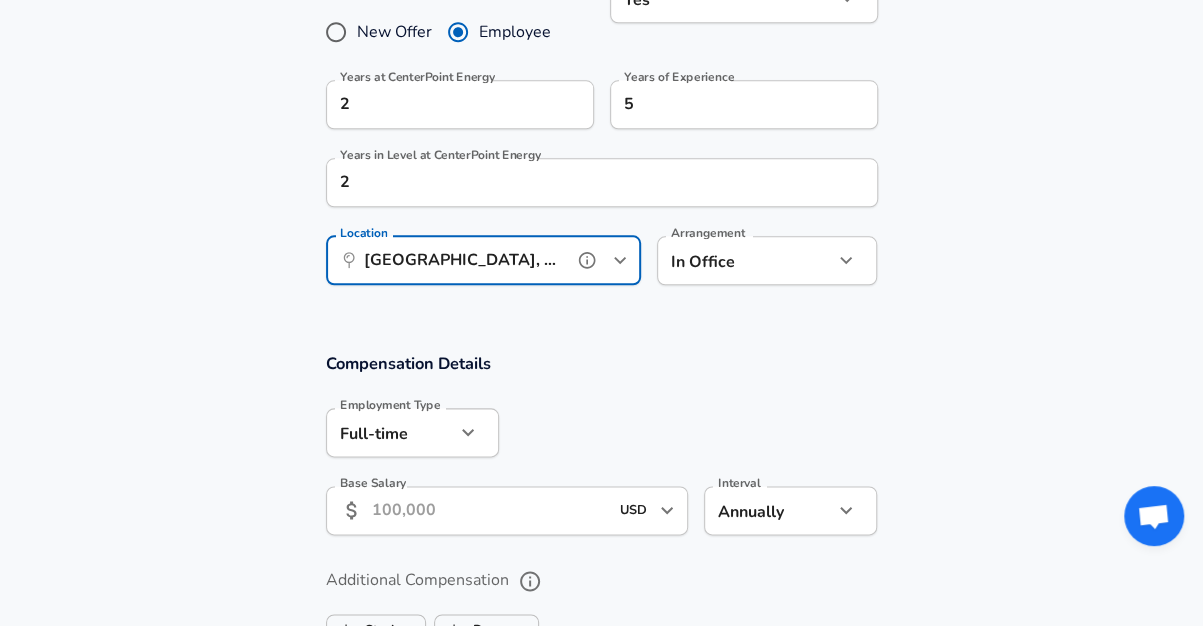 type on "[GEOGRAPHIC_DATA], [GEOGRAPHIC_DATA]" 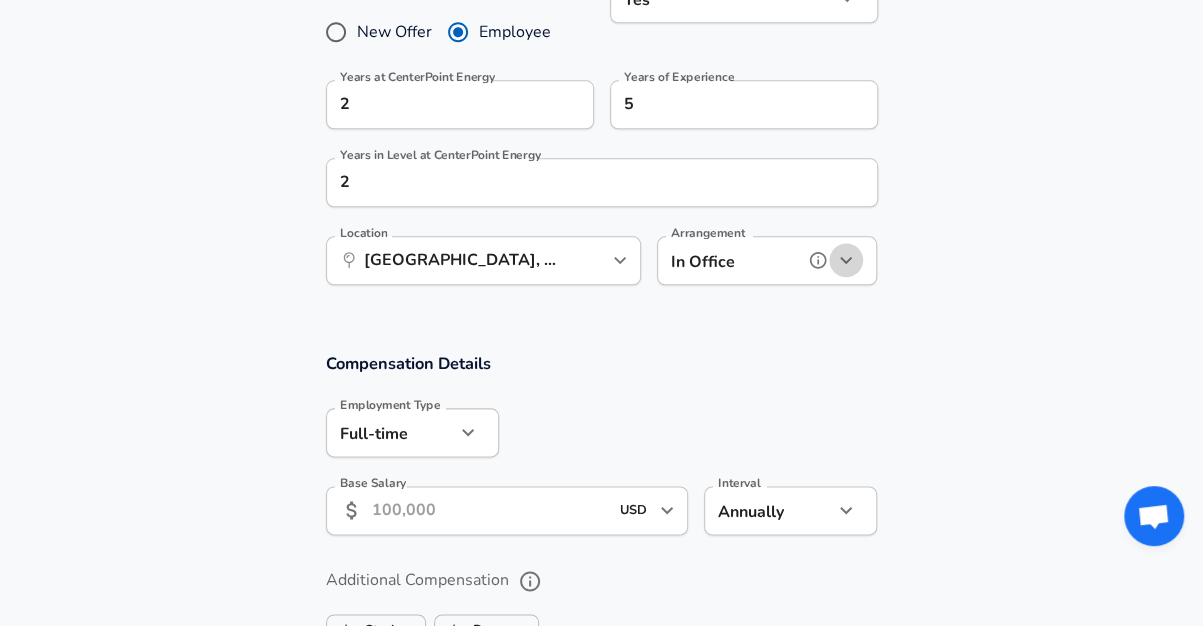 click 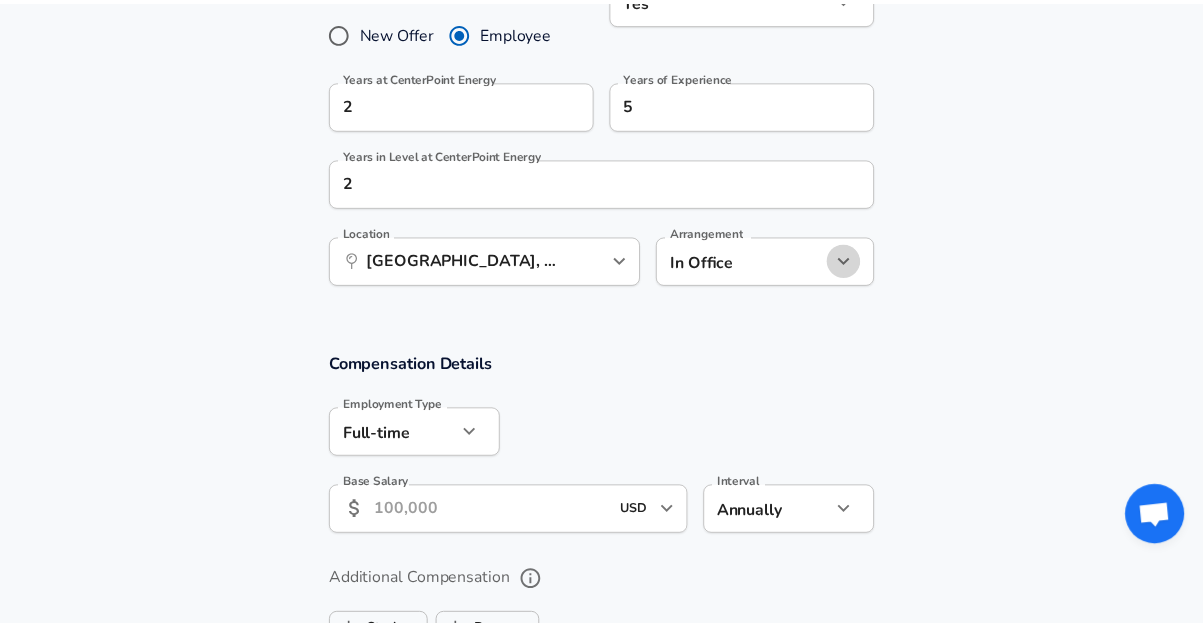 scroll, scrollTop: 0, scrollLeft: 0, axis: both 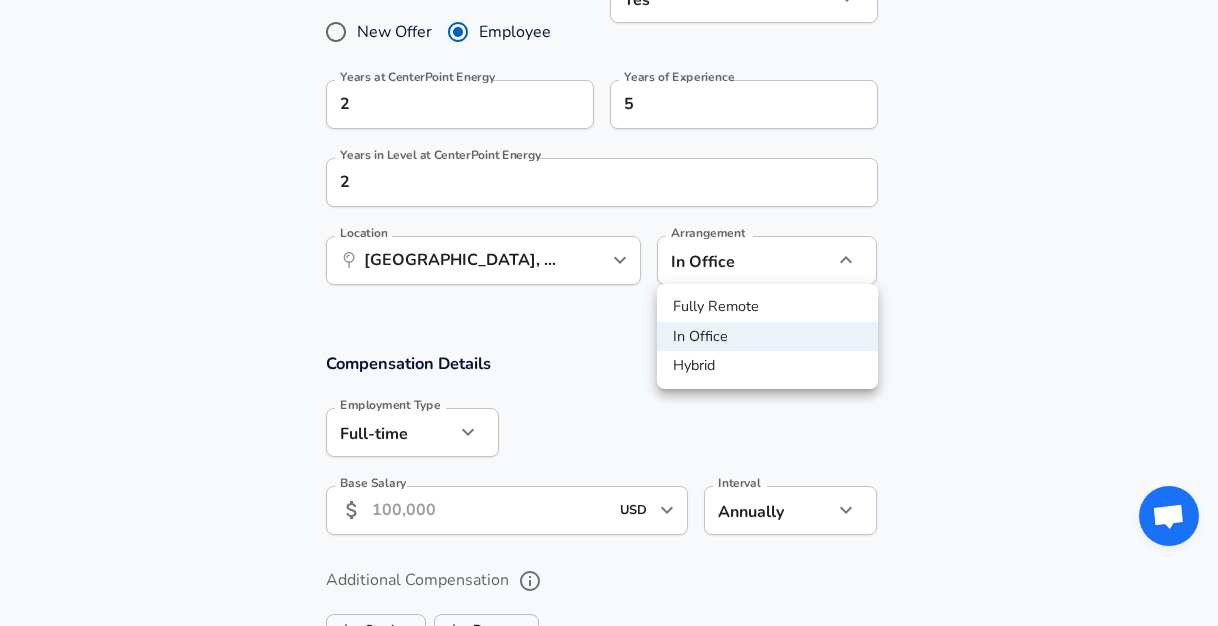 click on "Hybrid" at bounding box center [767, 366] 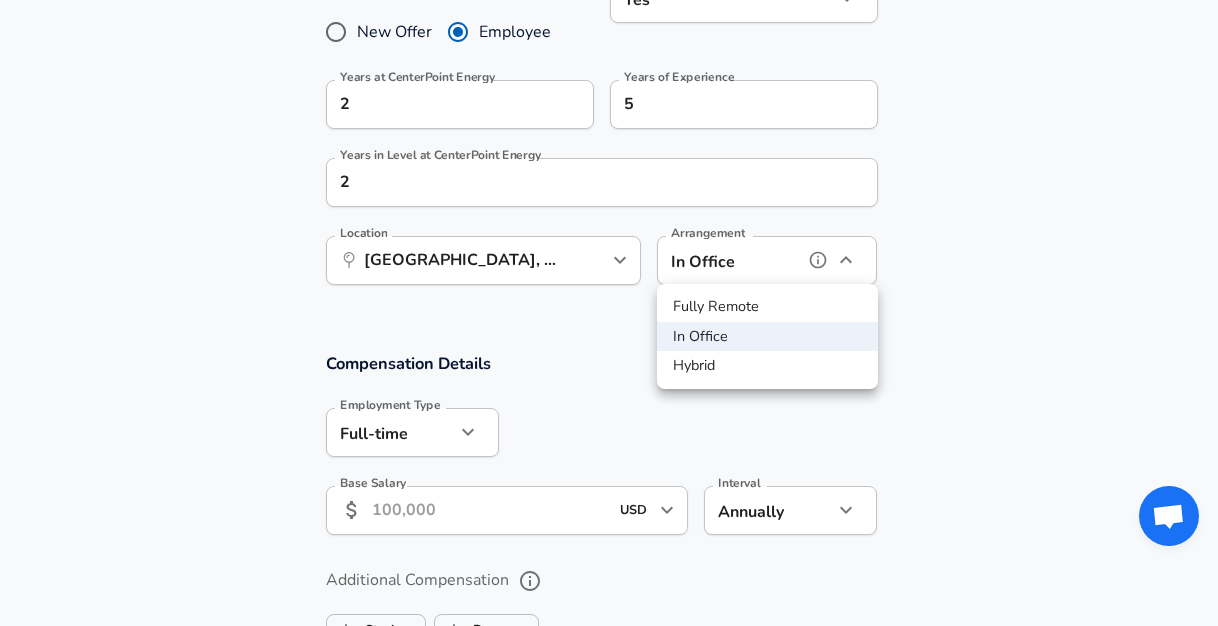 type on "hybrid" 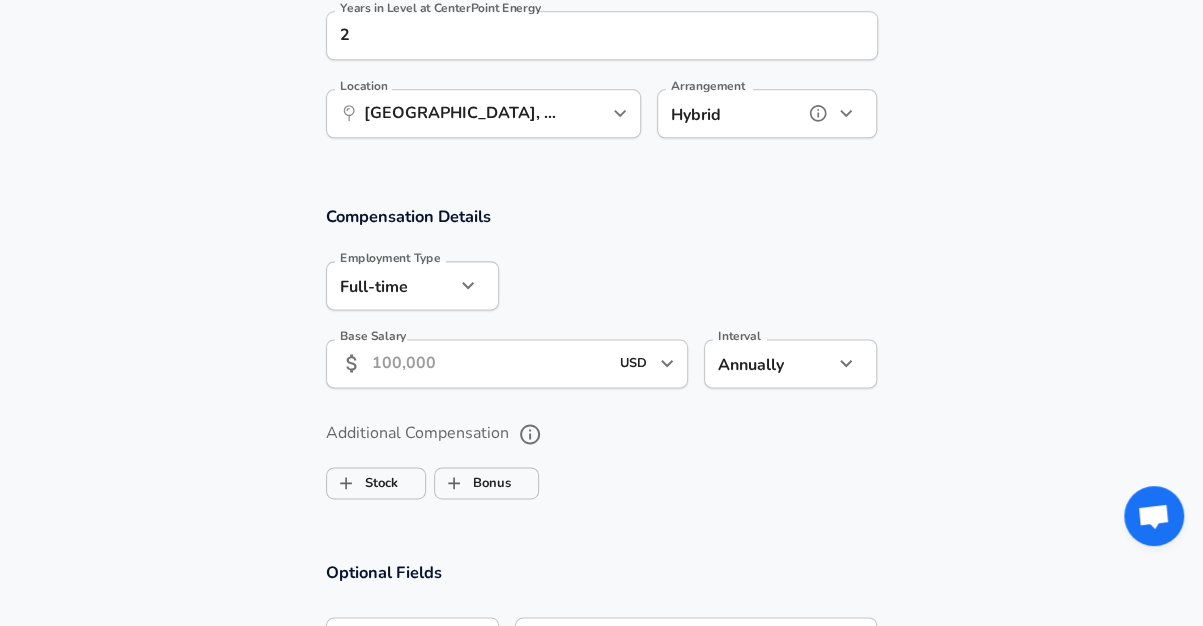 scroll, scrollTop: 1092, scrollLeft: 0, axis: vertical 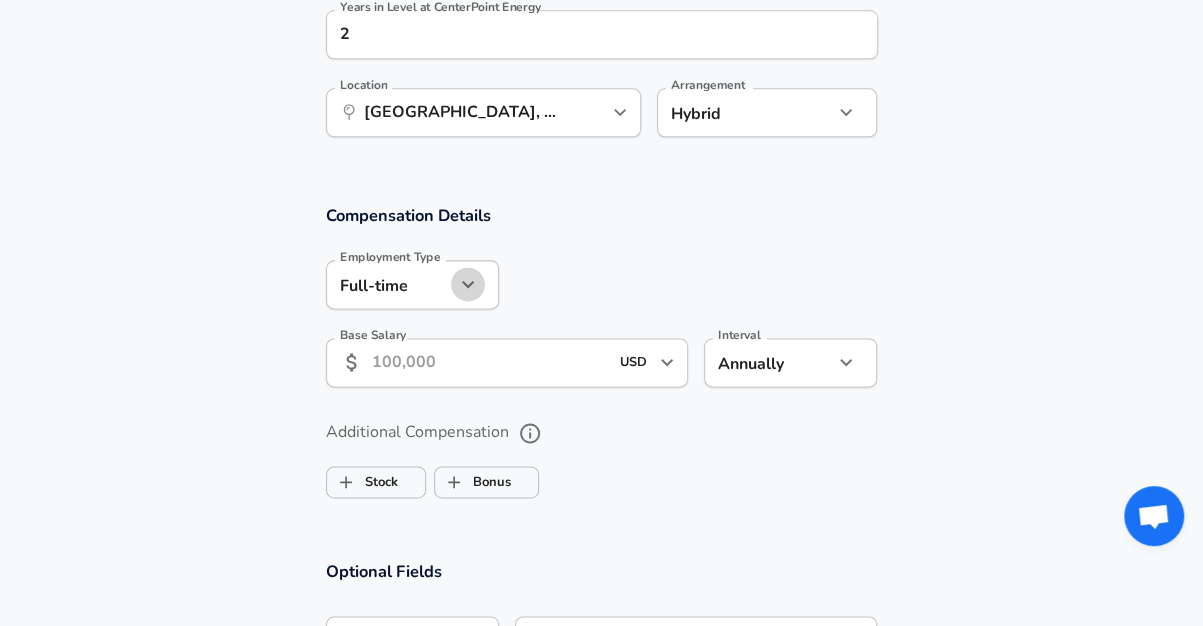 click 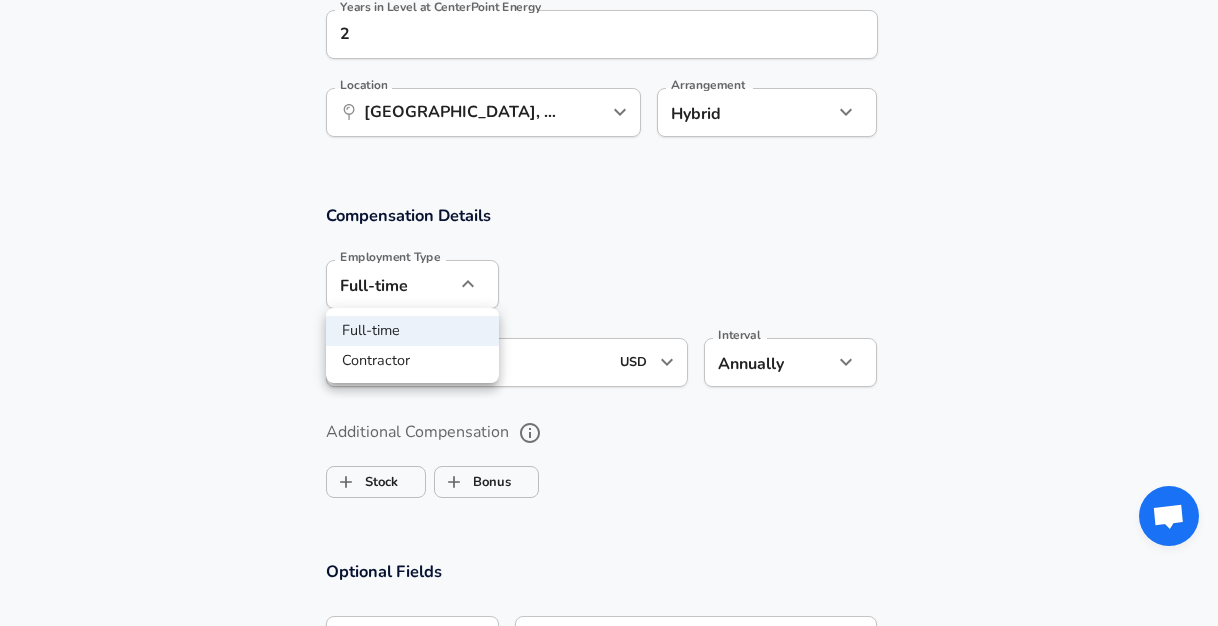 click on "Contractor" at bounding box center (412, 361) 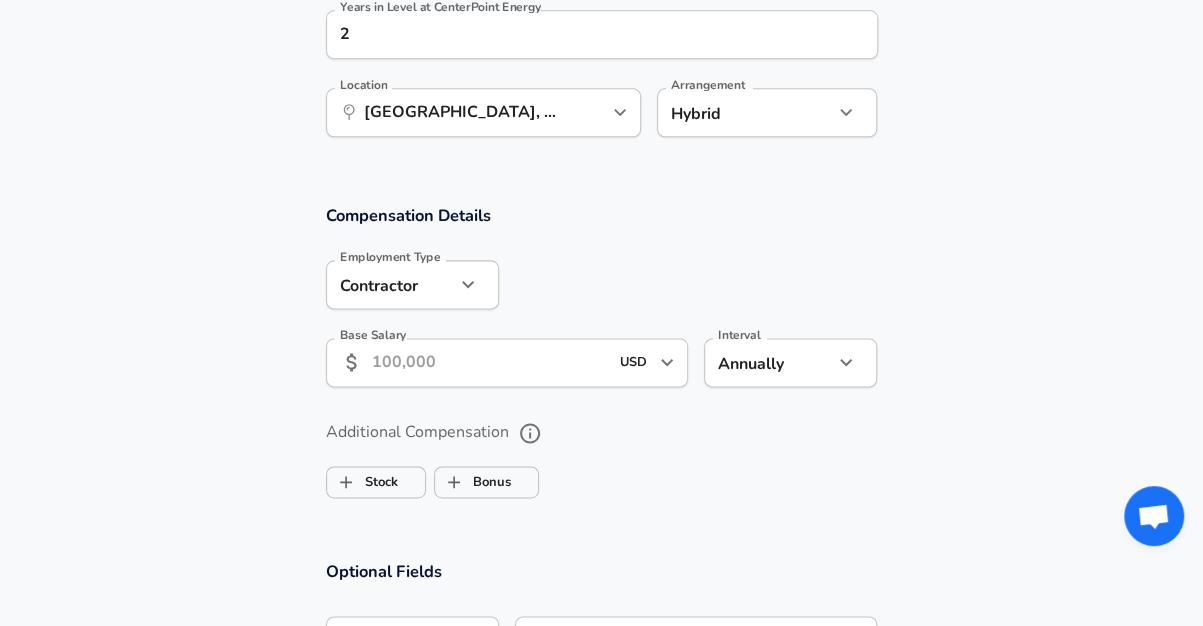 click on "Base Salary" at bounding box center [490, 362] 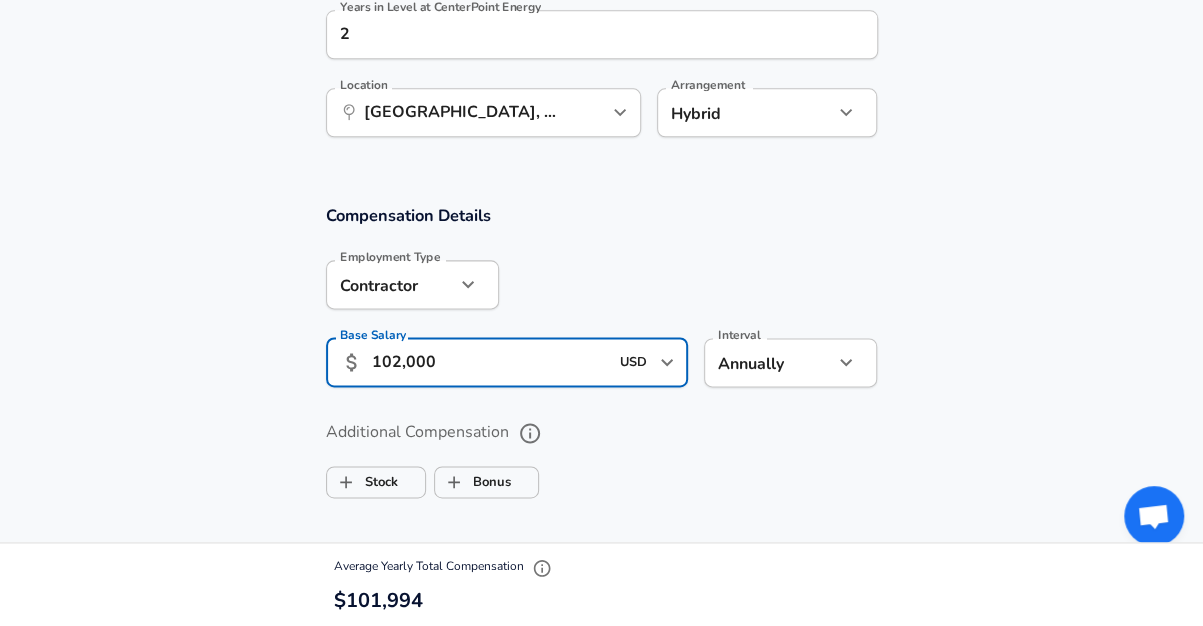 type on "102,000" 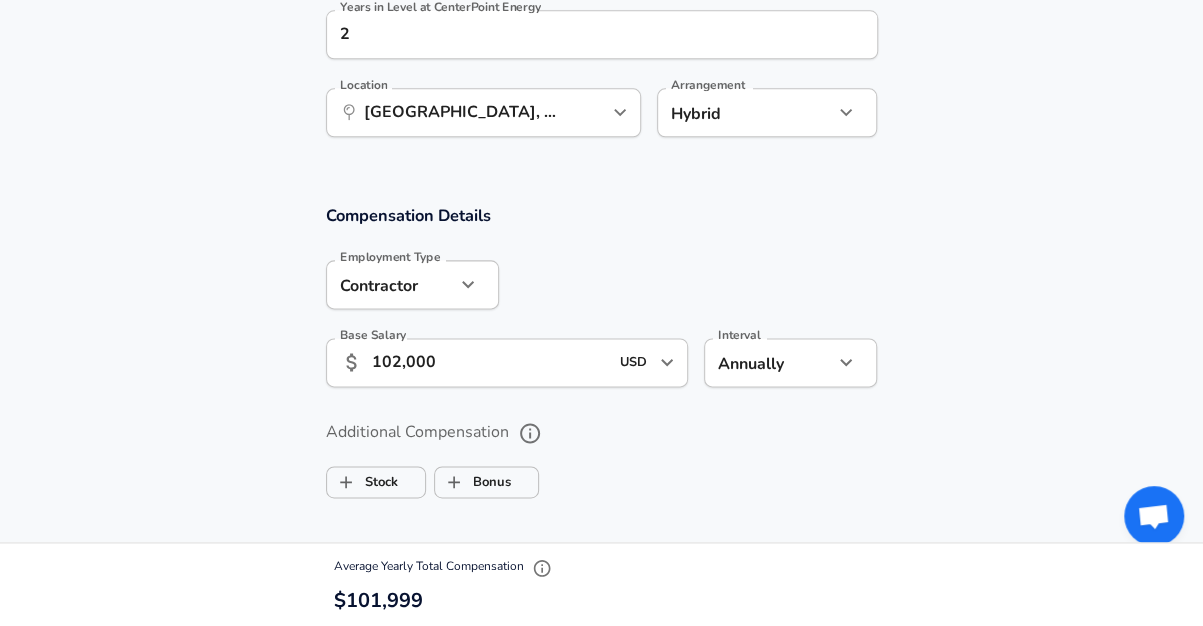 click on "Additional Compensation" at bounding box center (602, 433) 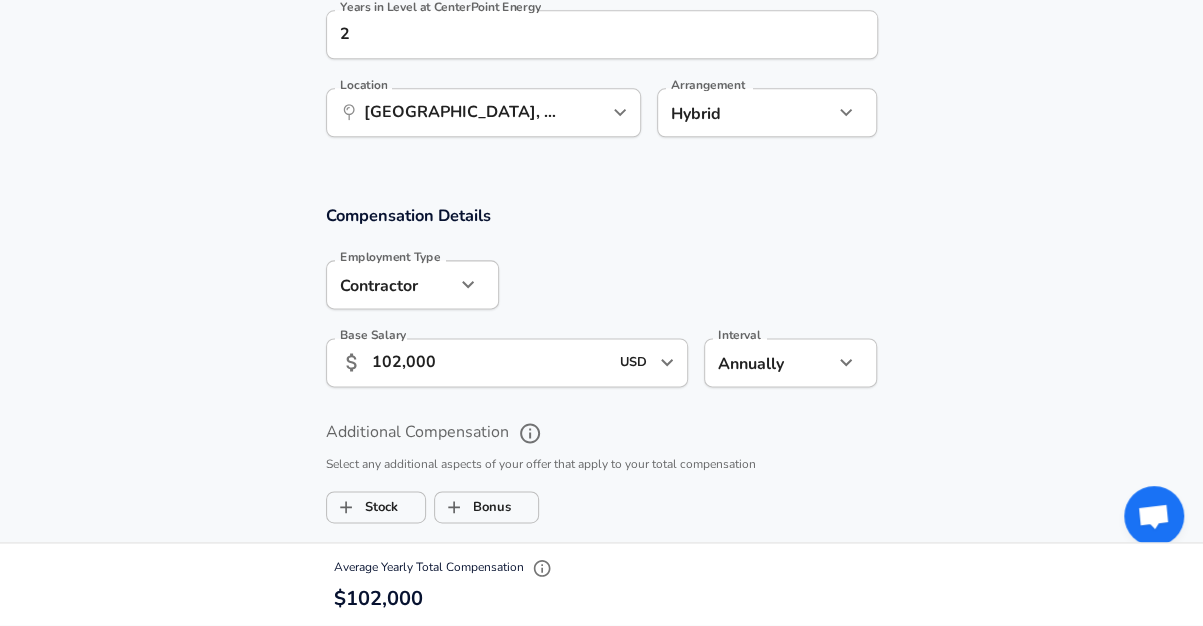 click at bounding box center (846, 362) 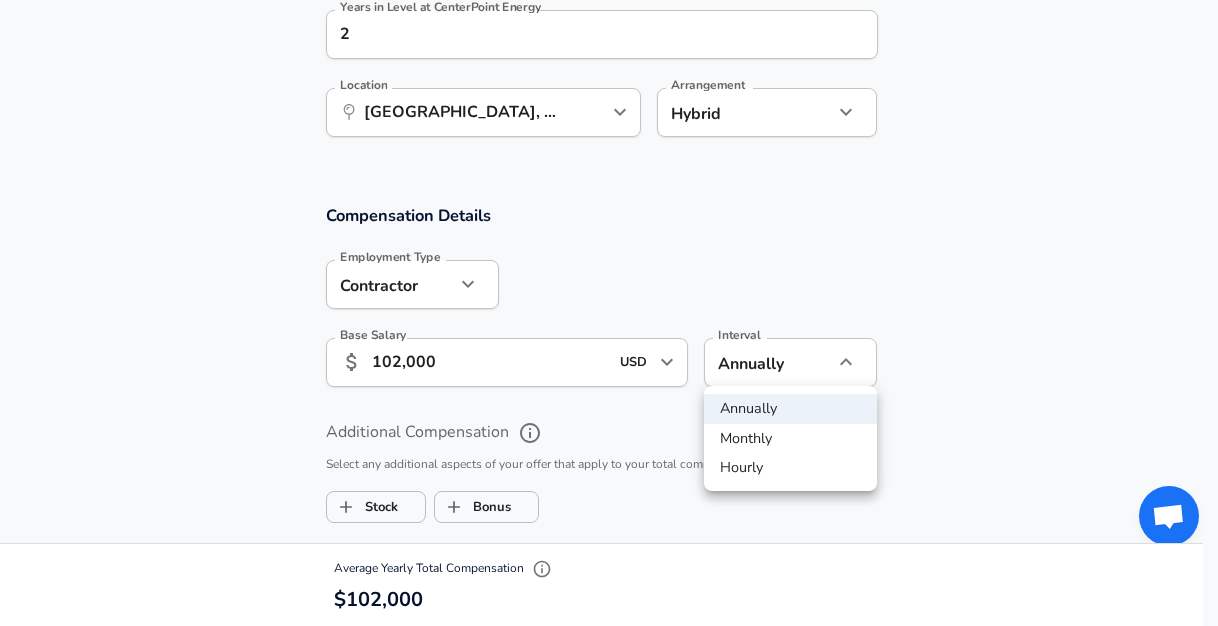 click on "Hourly" at bounding box center (790, 468) 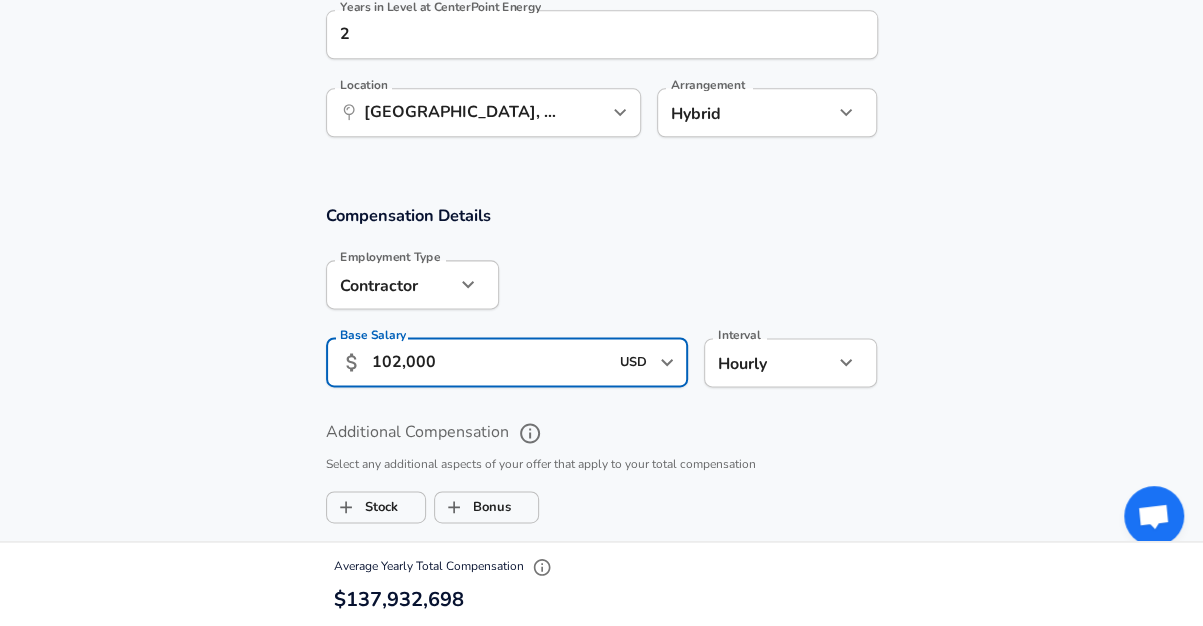 click on "102,000" at bounding box center (490, 362) 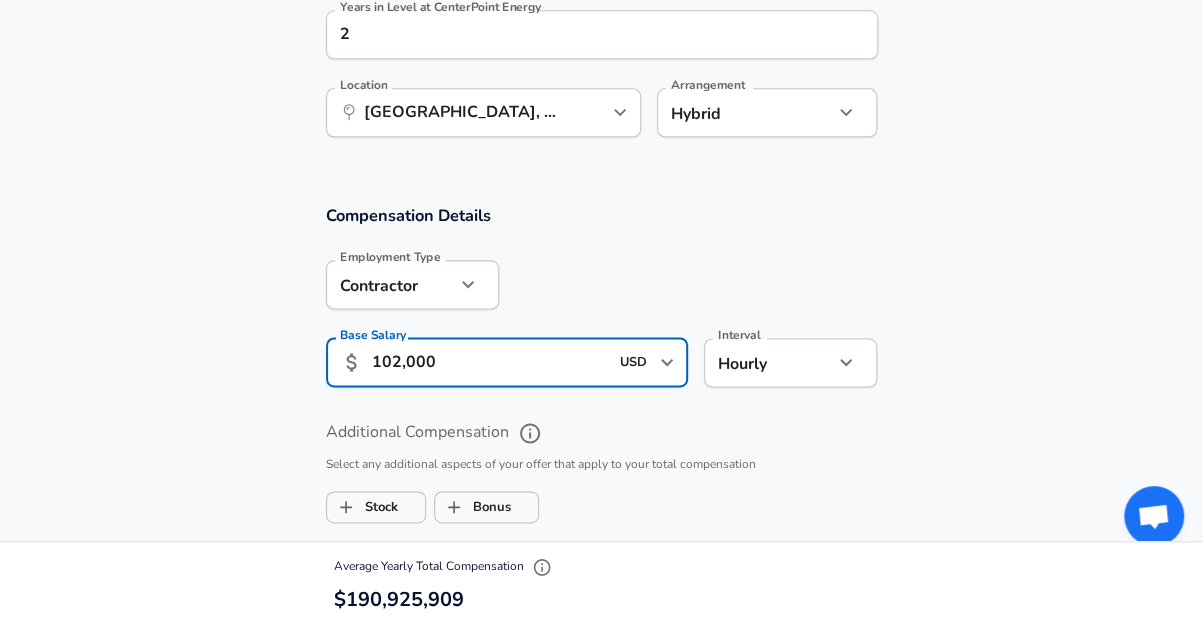 click on "102,000" at bounding box center [490, 362] 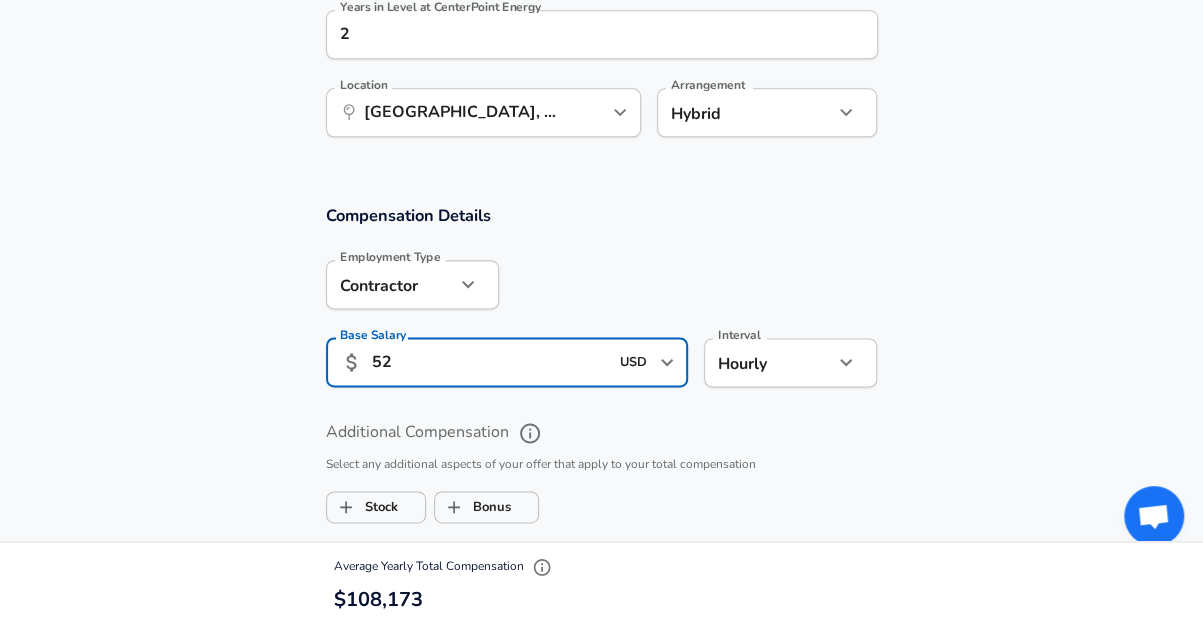 type on "52" 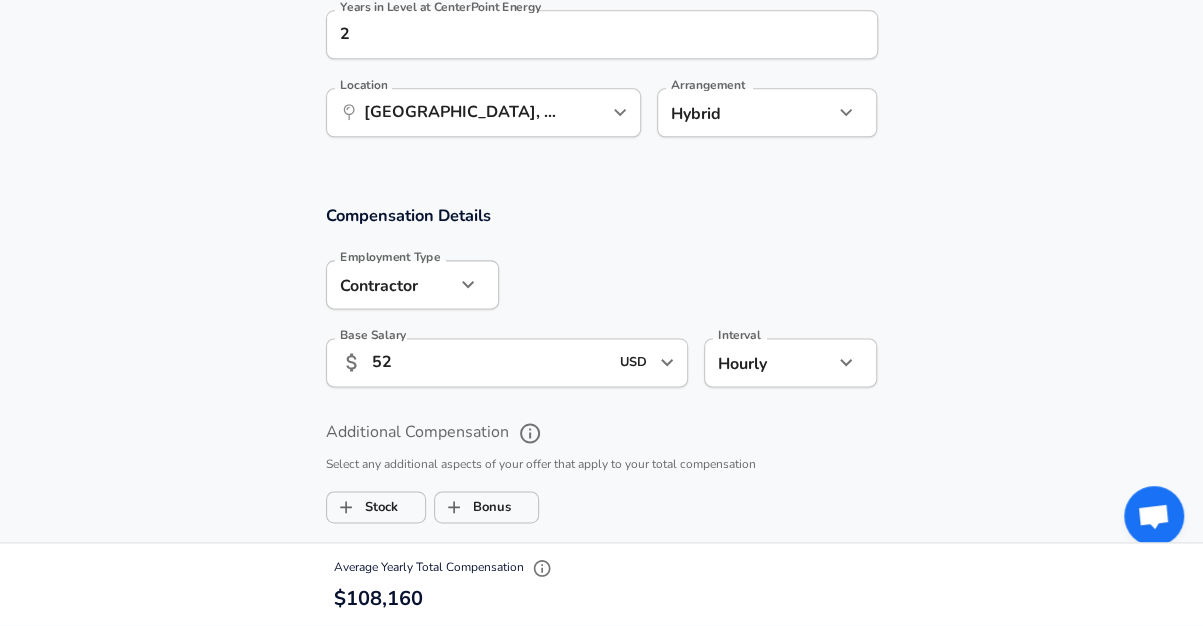 click on "Compensation Details Employment Type [DEMOGRAPHIC_DATA] [DEMOGRAPHIC_DATA] Employment Type Base Salary ​ 52 USD ​ Base Salary Interval Hourly hourly Interval" at bounding box center [601, 302] 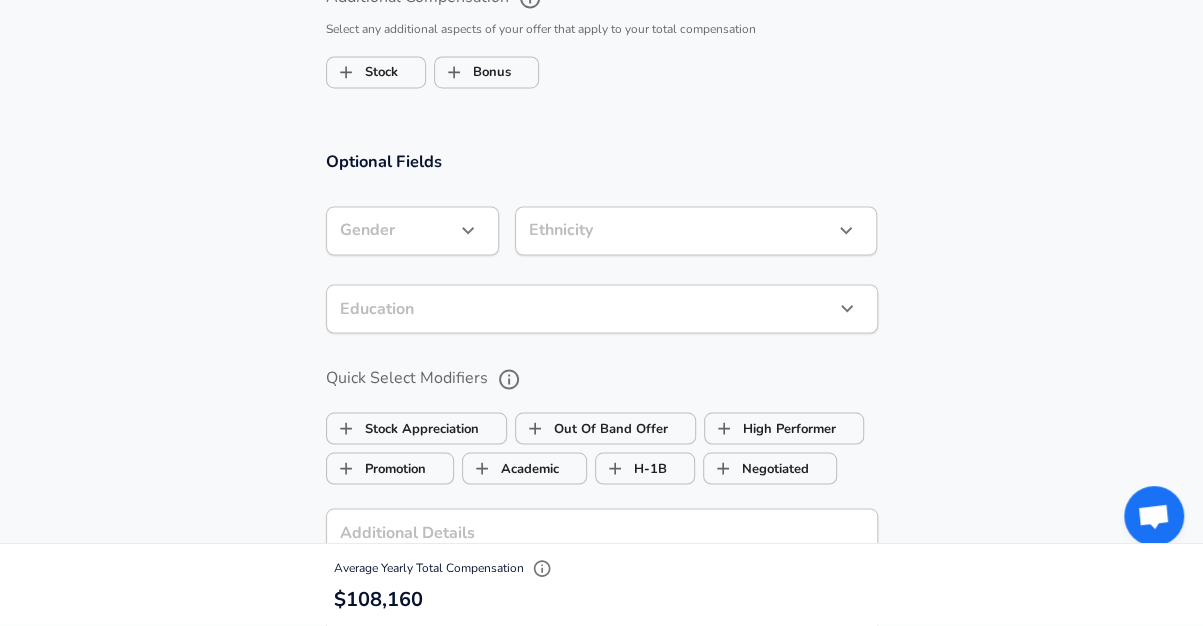 scroll, scrollTop: 1531, scrollLeft: 0, axis: vertical 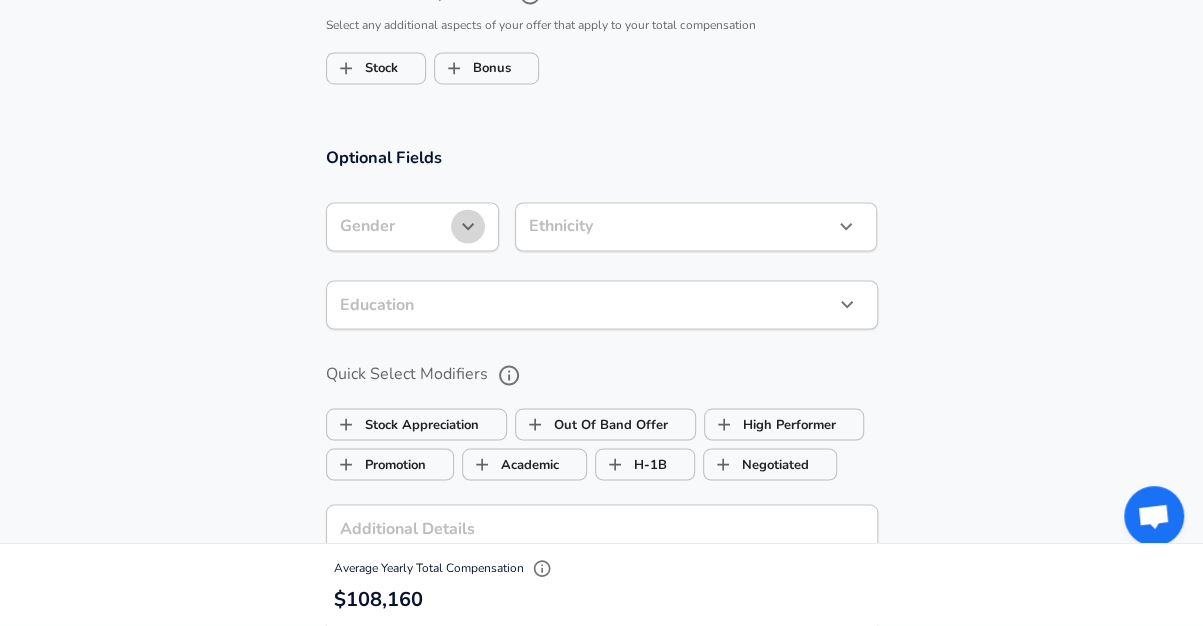 click 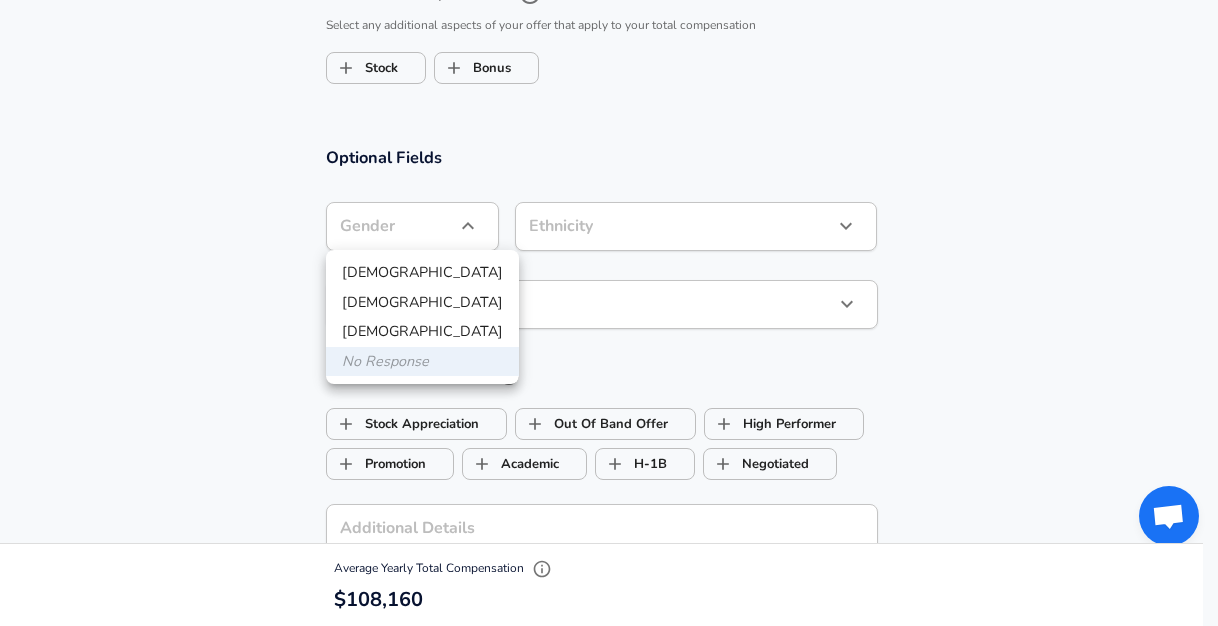click on "[DEMOGRAPHIC_DATA]" at bounding box center [422, 273] 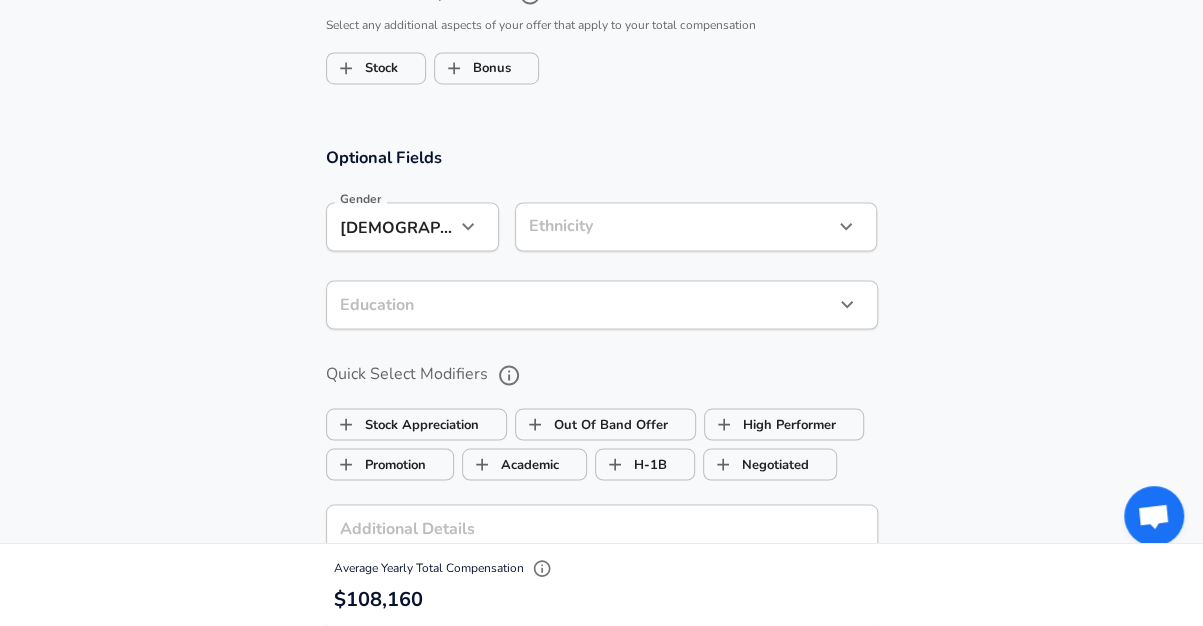 click on "Optional Fields Gender [DEMOGRAPHIC_DATA] [DEMOGRAPHIC_DATA] Gender Ethnicity ​ Ethnicity Education ​ Education Quick Select Modifiers   Stock Appreciation Out Of Band Offer High Performer Promotion Academic H-1B Negotiated Additional Details x Additional Details 0 /500 characters Email Address Email Address   Providing an email allows for editing or removal of your submission. We may also reach out if we have any questions. Your email will not be published." at bounding box center [601, 472] 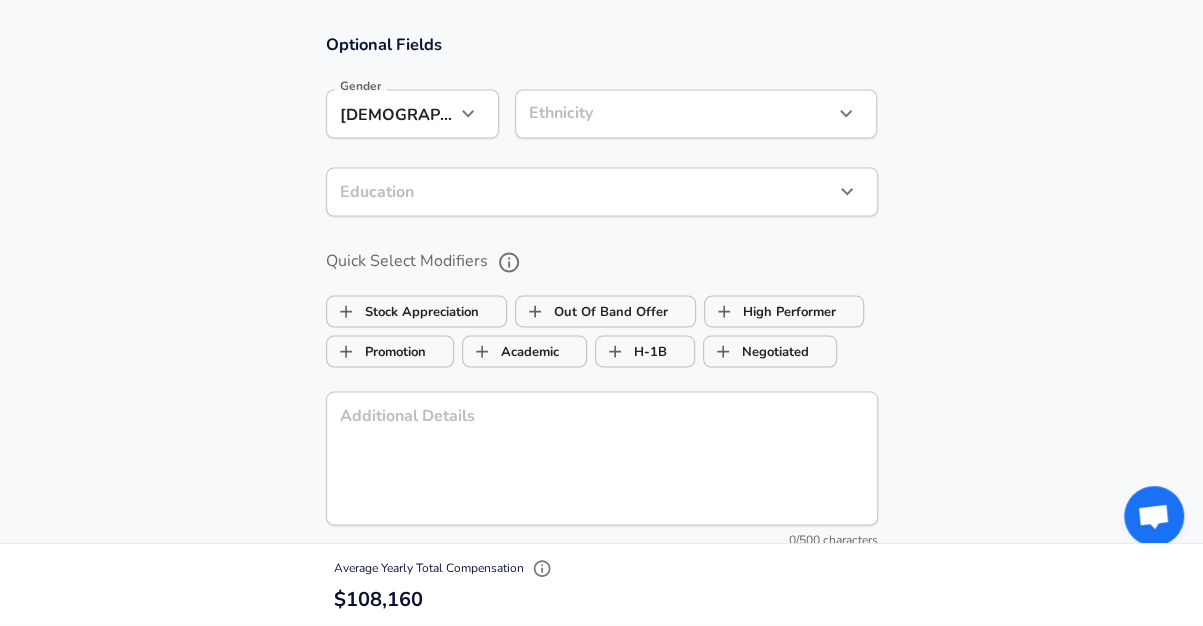 scroll, scrollTop: 1645, scrollLeft: 0, axis: vertical 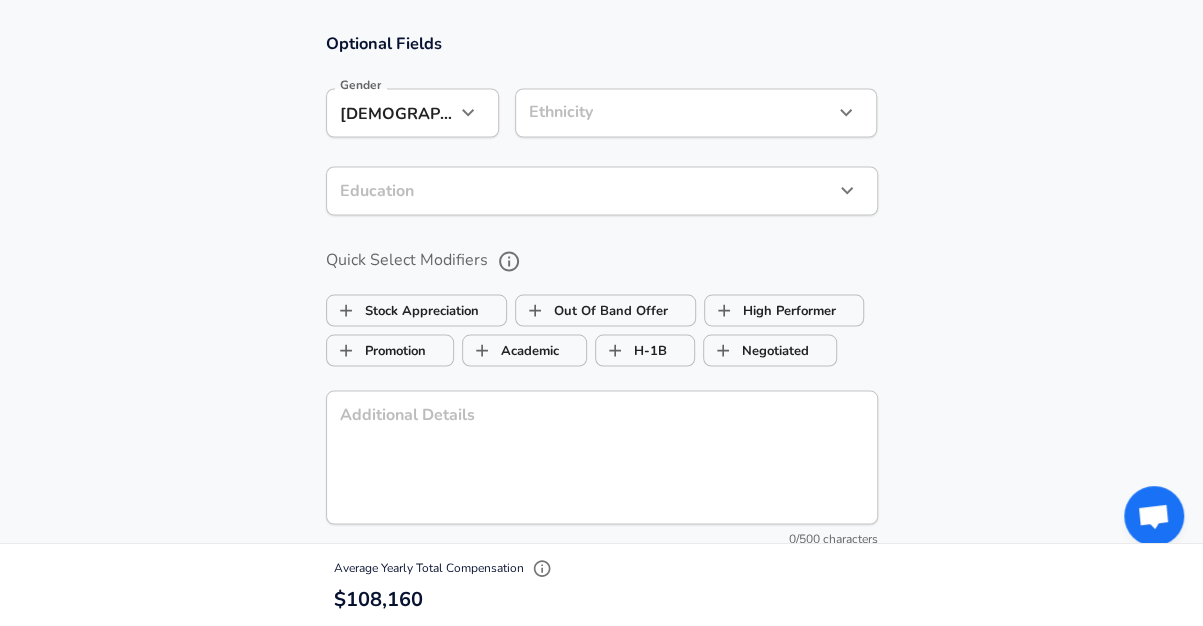 click on "Restart Add Your Salary Upload your offer letter   to verify your submission Enhance Privacy and Anonymity Yes Automatically hides specific fields until there are enough submissions to safely display the full details.   More Details Based on your submission and the data points that we have already collected, we will automatically hide and anonymize specific fields if there aren't enough data points to remain sufficiently anonymous. Company & Title Information   Enter the company you received your offer from Company CenterPoint Energy Company   Select the title that closest resembles your official title. This should be similar to the title that was present on your offer letter. Title UX Designer Title   Select a job family that best fits your role. If you can't find one, select 'Other' to enter a custom job family Job Family Product Designer Job Family Select Specialization User Experience (UX) User Experience (UX) Select Specialization Level Level Work Experience and Location New Offer Employee Yes yes 2 5 2" at bounding box center (601, -1332) 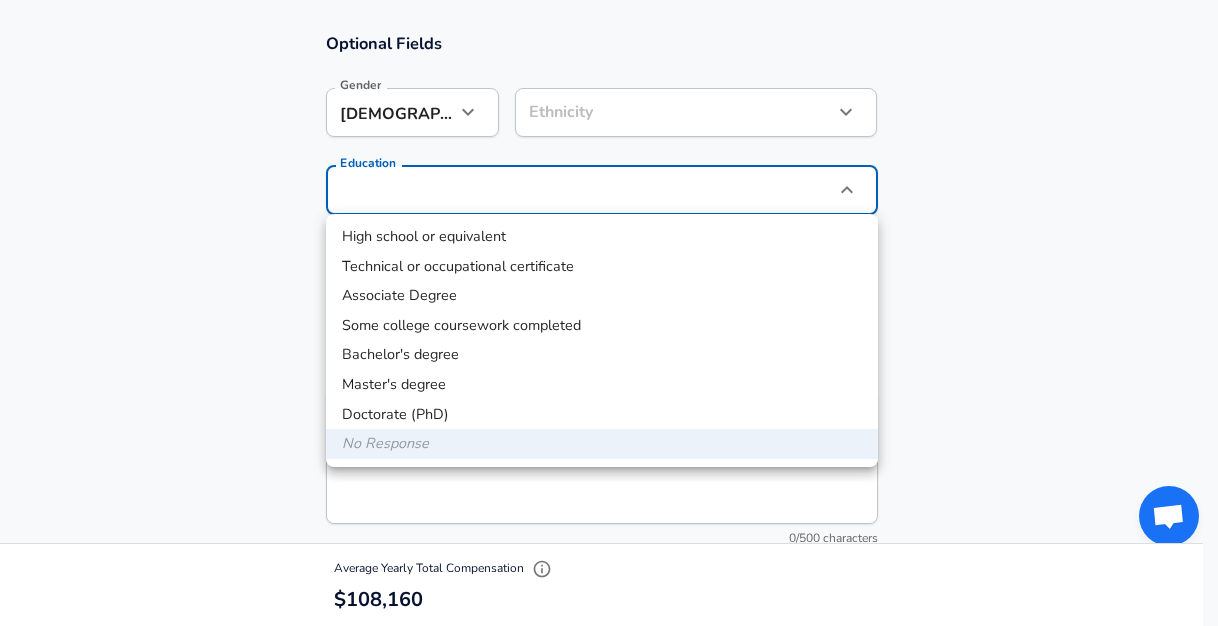 click on "Bachelor's degree" at bounding box center (602, 355) 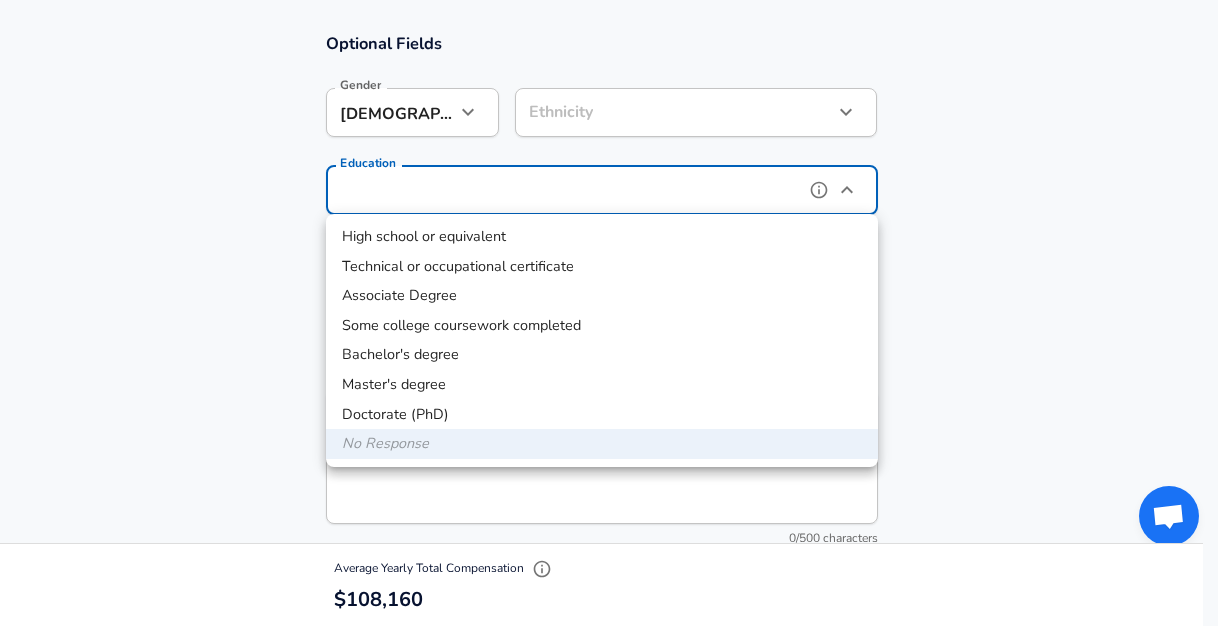 type on "Bachelors degree" 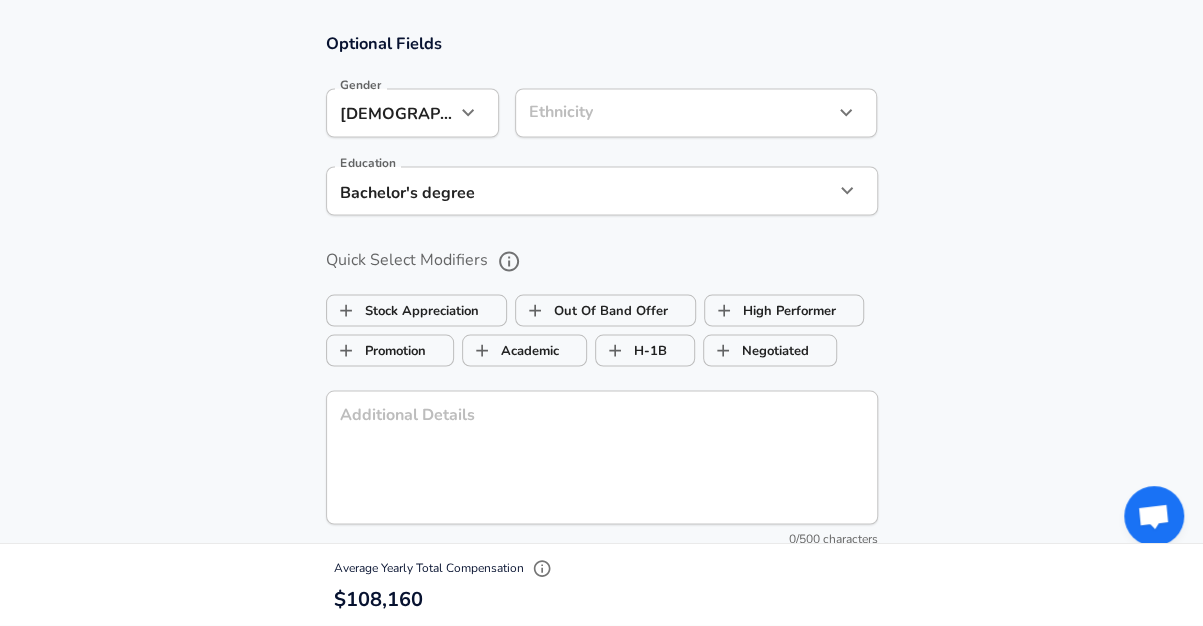 click on "Optional Fields Gender [DEMOGRAPHIC_DATA] [DEMOGRAPHIC_DATA] Gender Ethnicity ​ Ethnicity Education Bachelor's degree Bachelors degree Education Quick Select Modifiers   Stock Appreciation Out Of Band Offer High Performer Promotion Academic H-1B Negotiated Additional Details x Additional Details 0 /500 characters Email Address Email Address   Providing an email allows for editing or removal of your submission. We may also reach out if we have any questions. Your email will not be published." at bounding box center [601, 358] 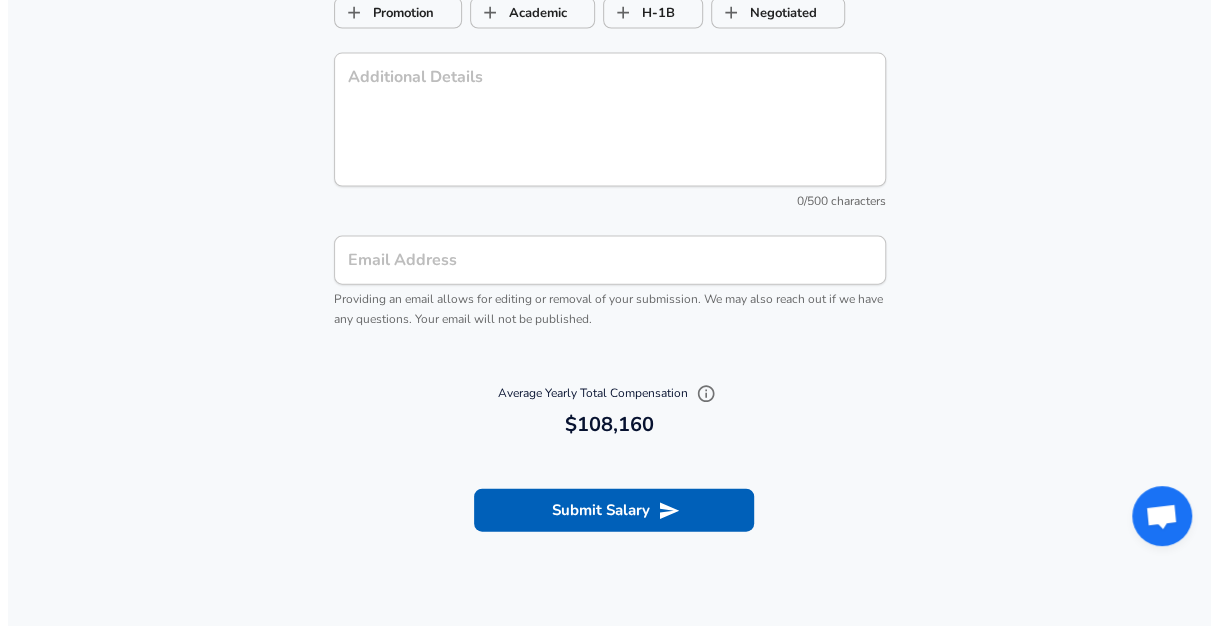 scroll, scrollTop: 1985, scrollLeft: 0, axis: vertical 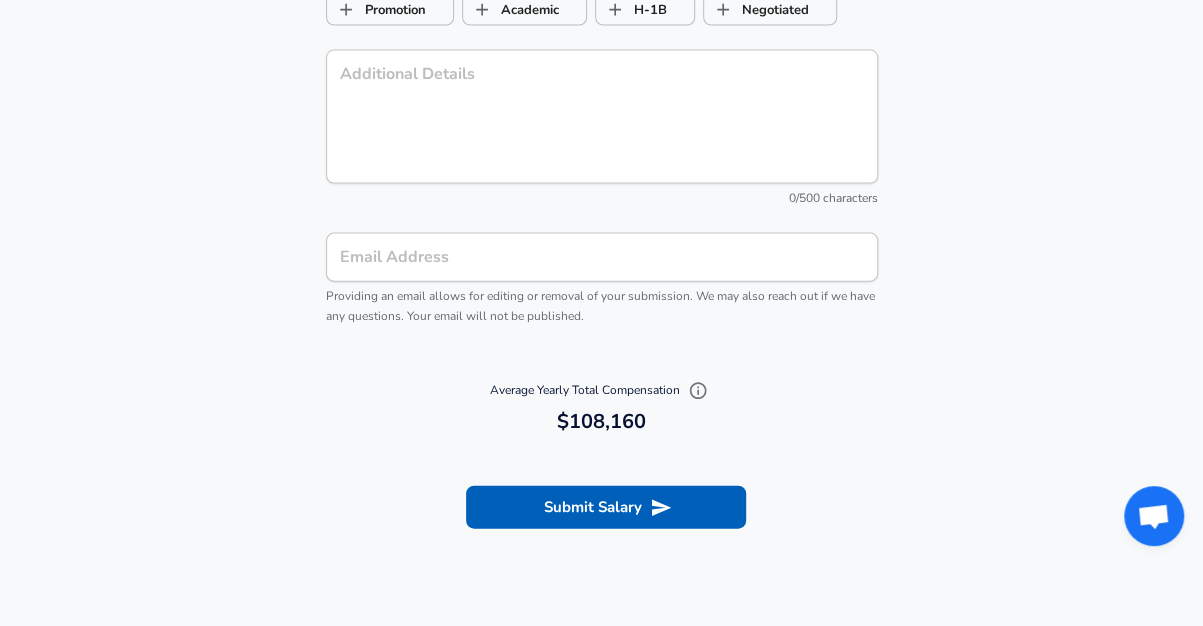 click on "Email Address Email Address   Providing an email allows for editing or removal of your submission. We may also reach out if we have any questions. Your email will not be published." at bounding box center [602, 280] 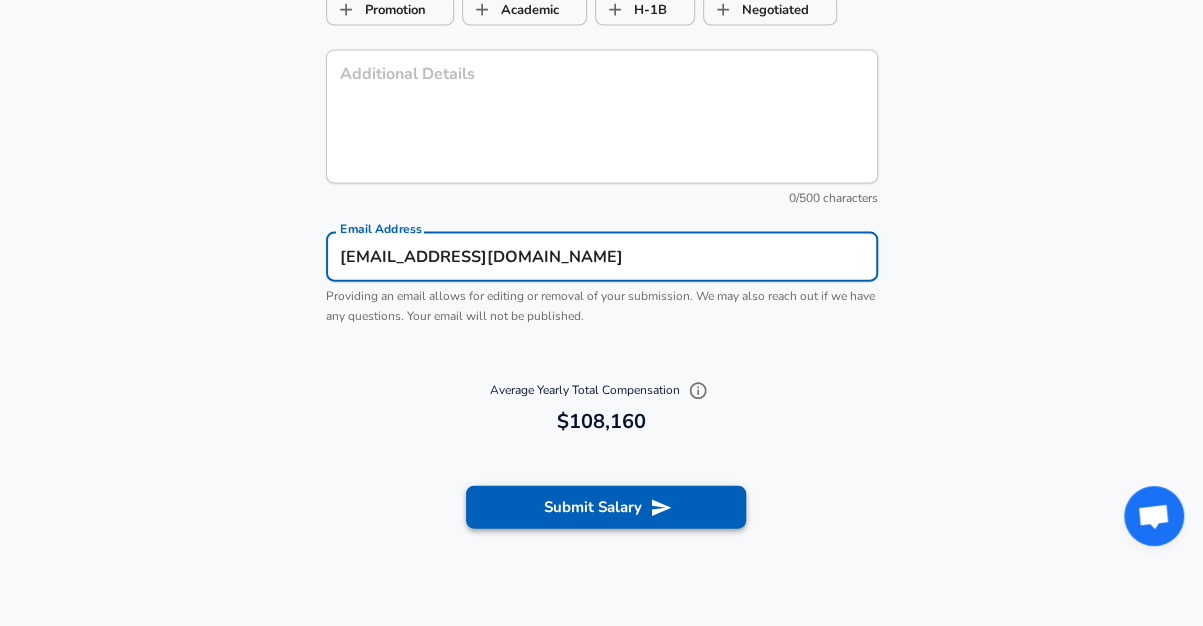 type on "[EMAIL_ADDRESS][DOMAIN_NAME]" 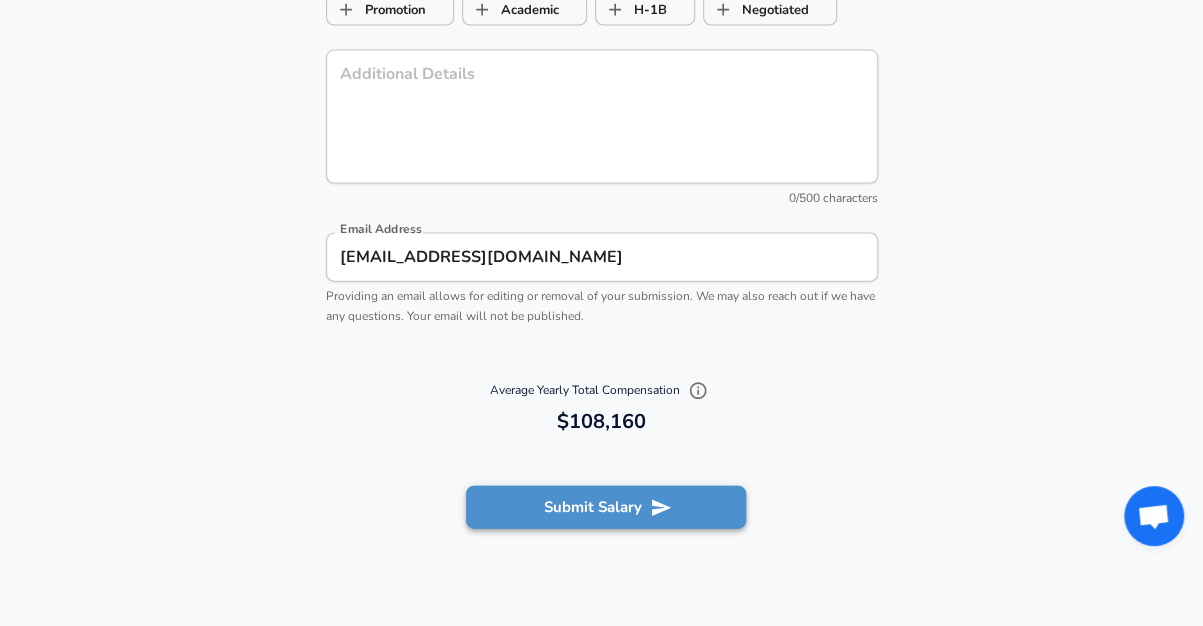 click on "Submit Salary" at bounding box center (606, 507) 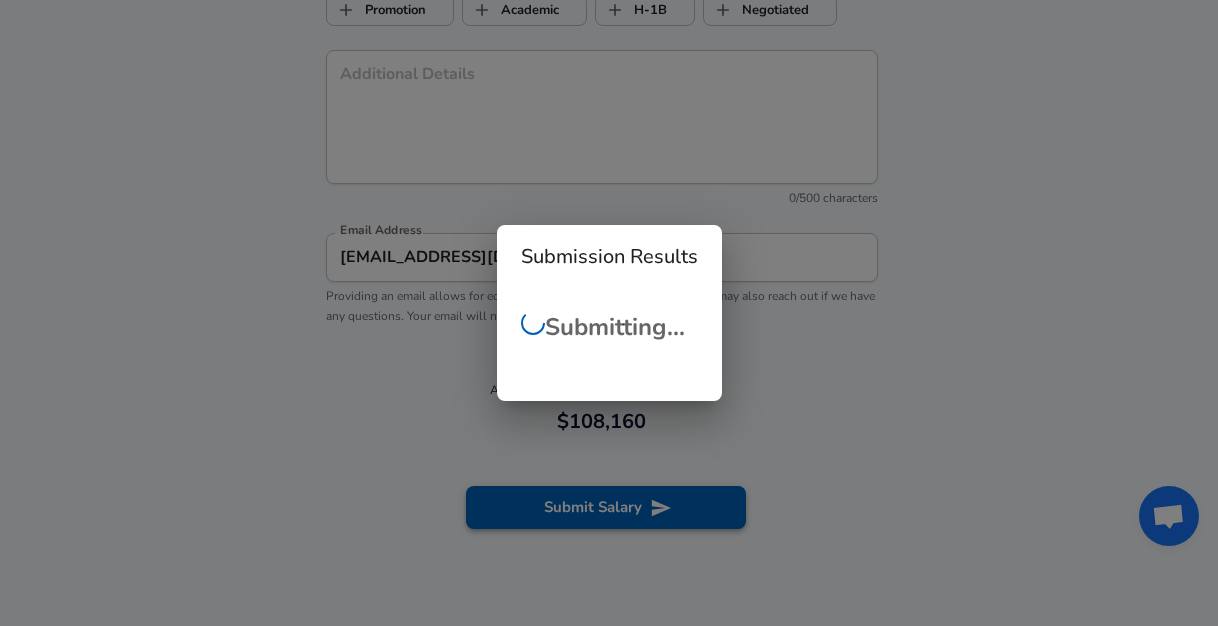 checkbox on "false" 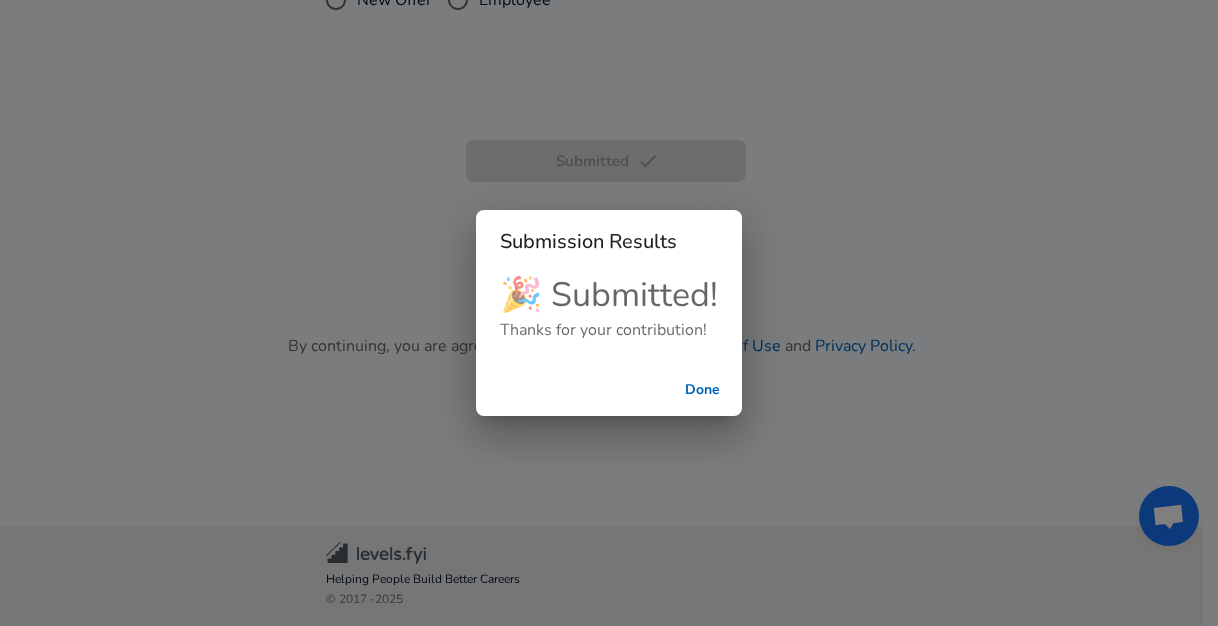 scroll, scrollTop: 552, scrollLeft: 0, axis: vertical 